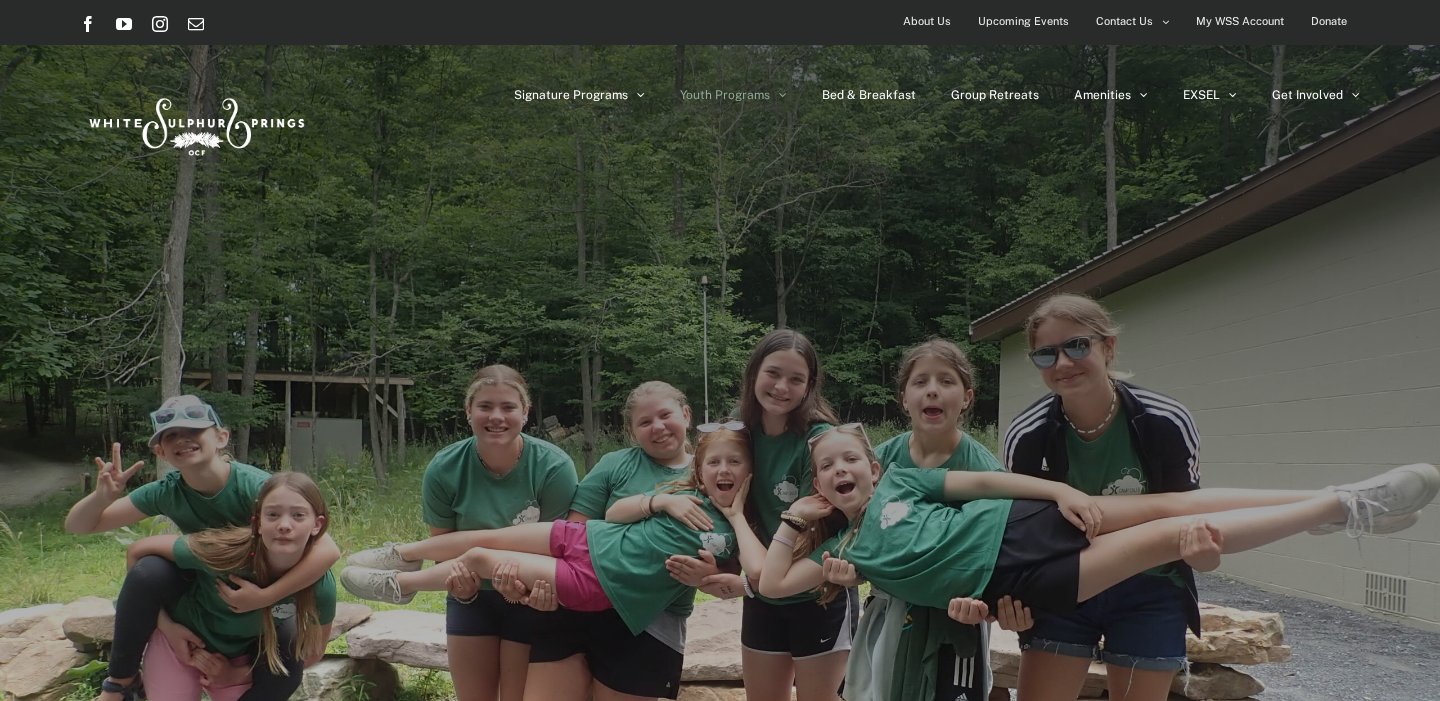 scroll, scrollTop: 0, scrollLeft: 0, axis: both 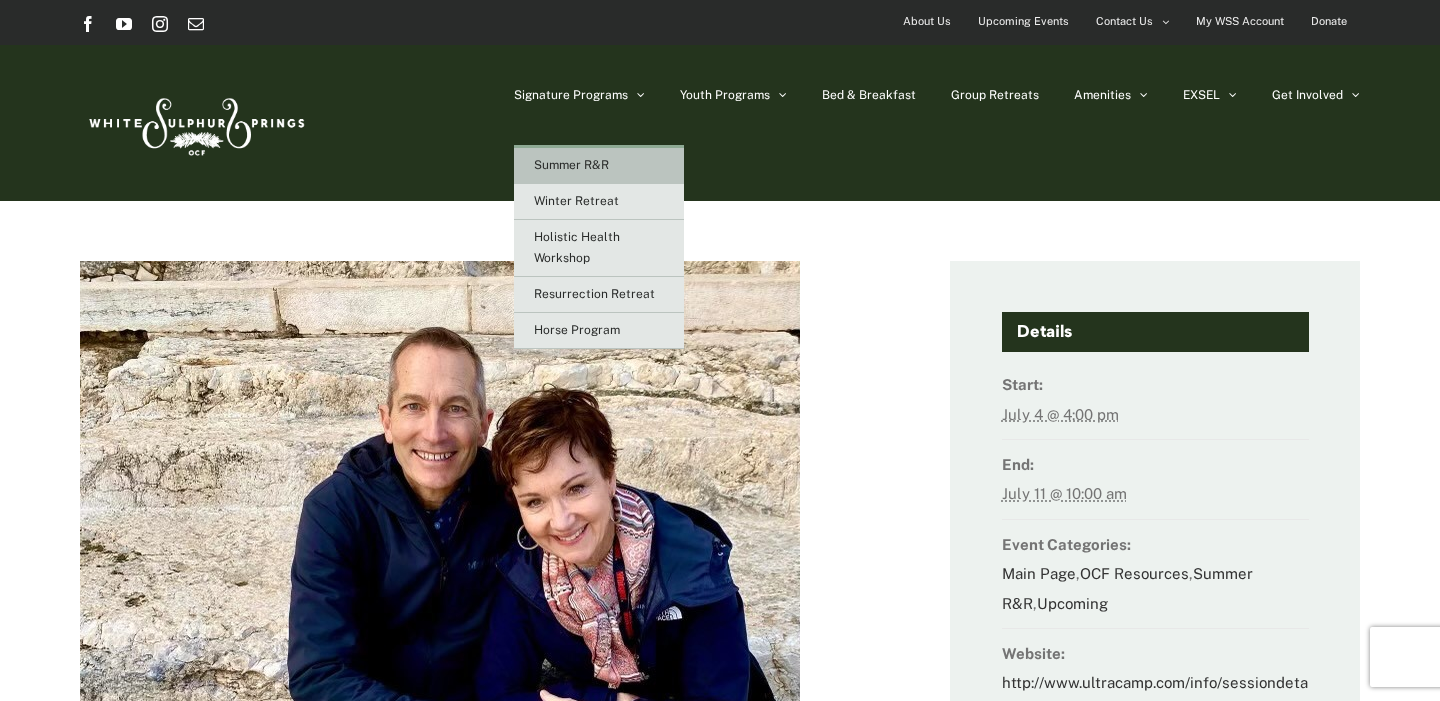 click on "Summer R&R" at bounding box center [556, 165] 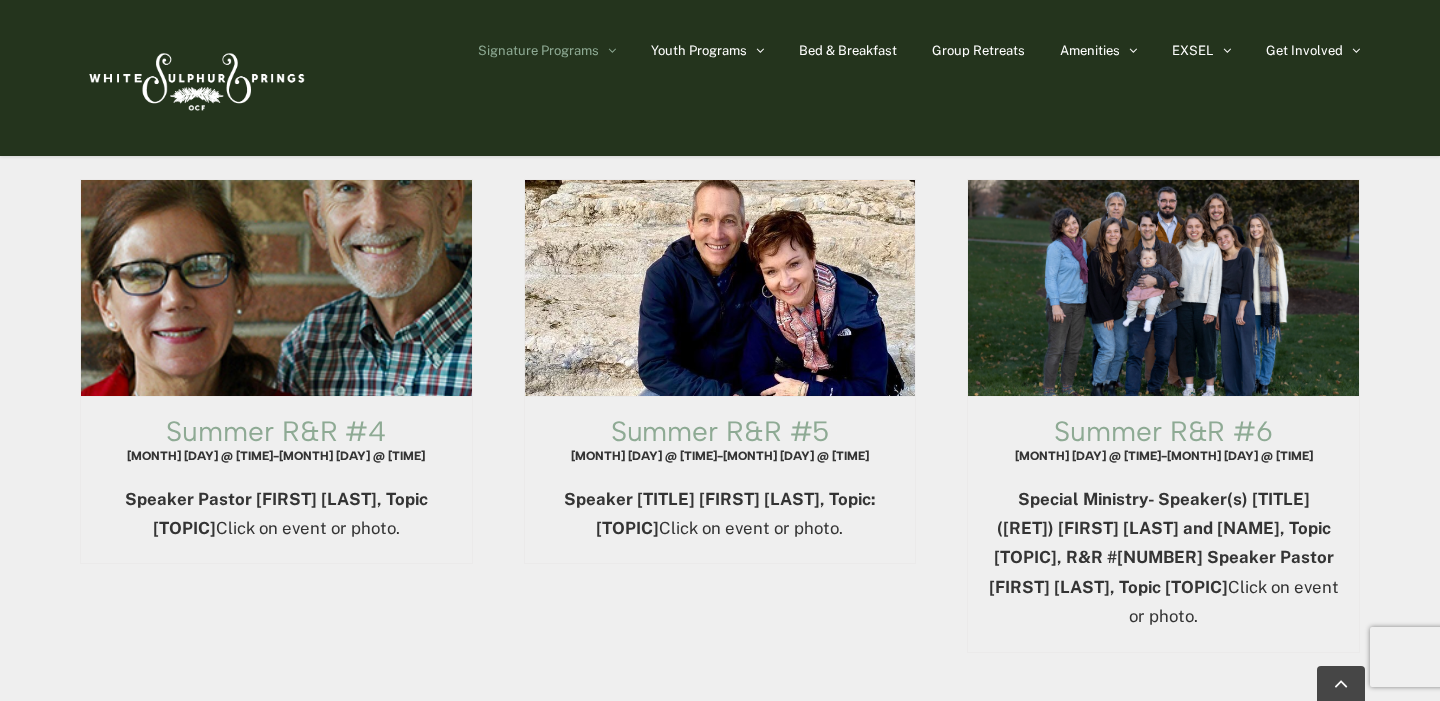 scroll, scrollTop: 1752, scrollLeft: 0, axis: vertical 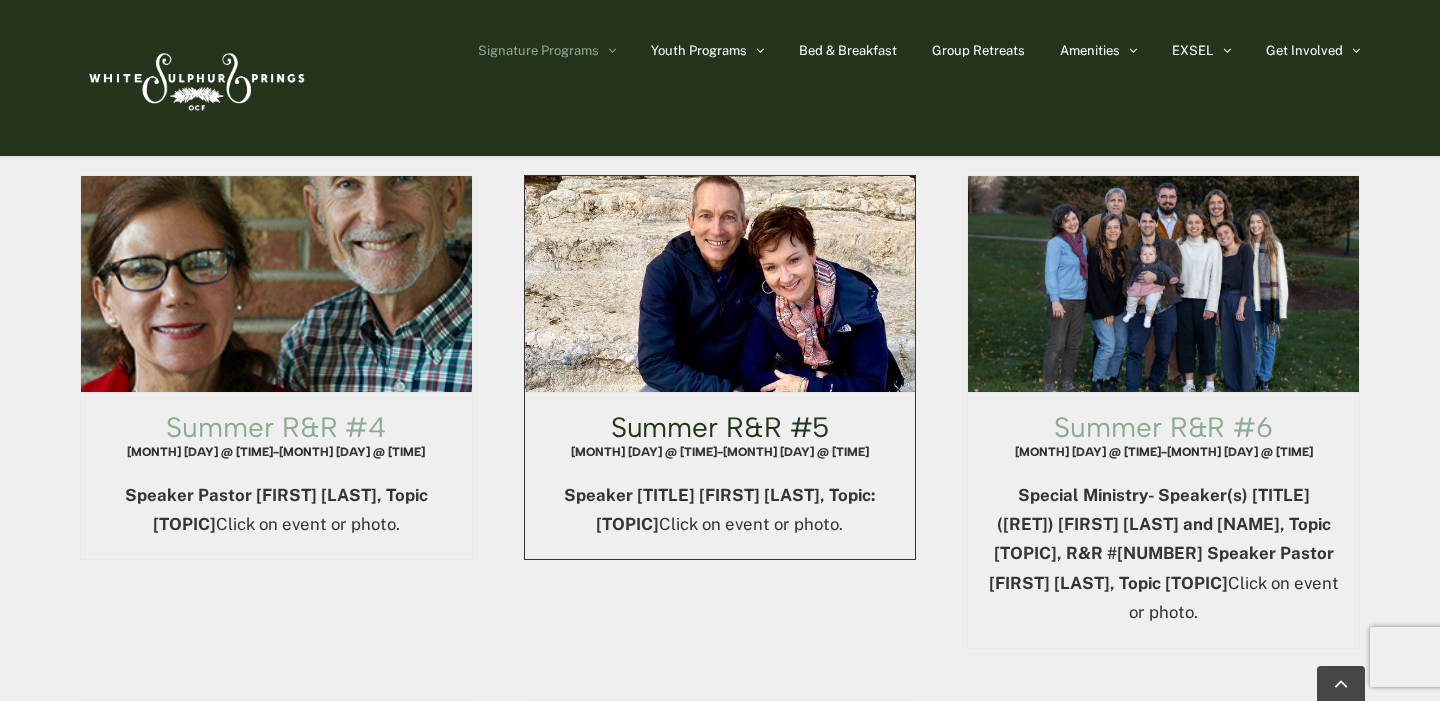 click on "Summer R&R #5" at bounding box center (720, 427) 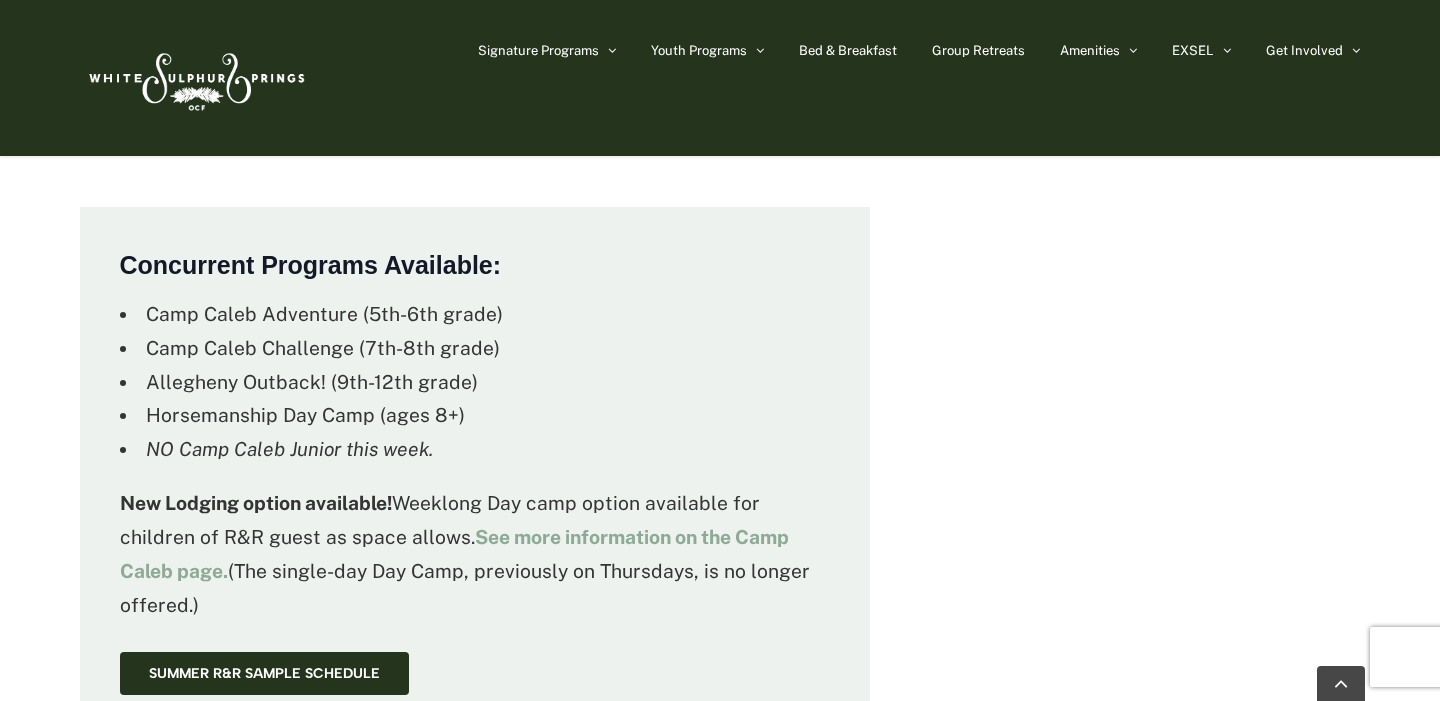 scroll, scrollTop: 1422, scrollLeft: 0, axis: vertical 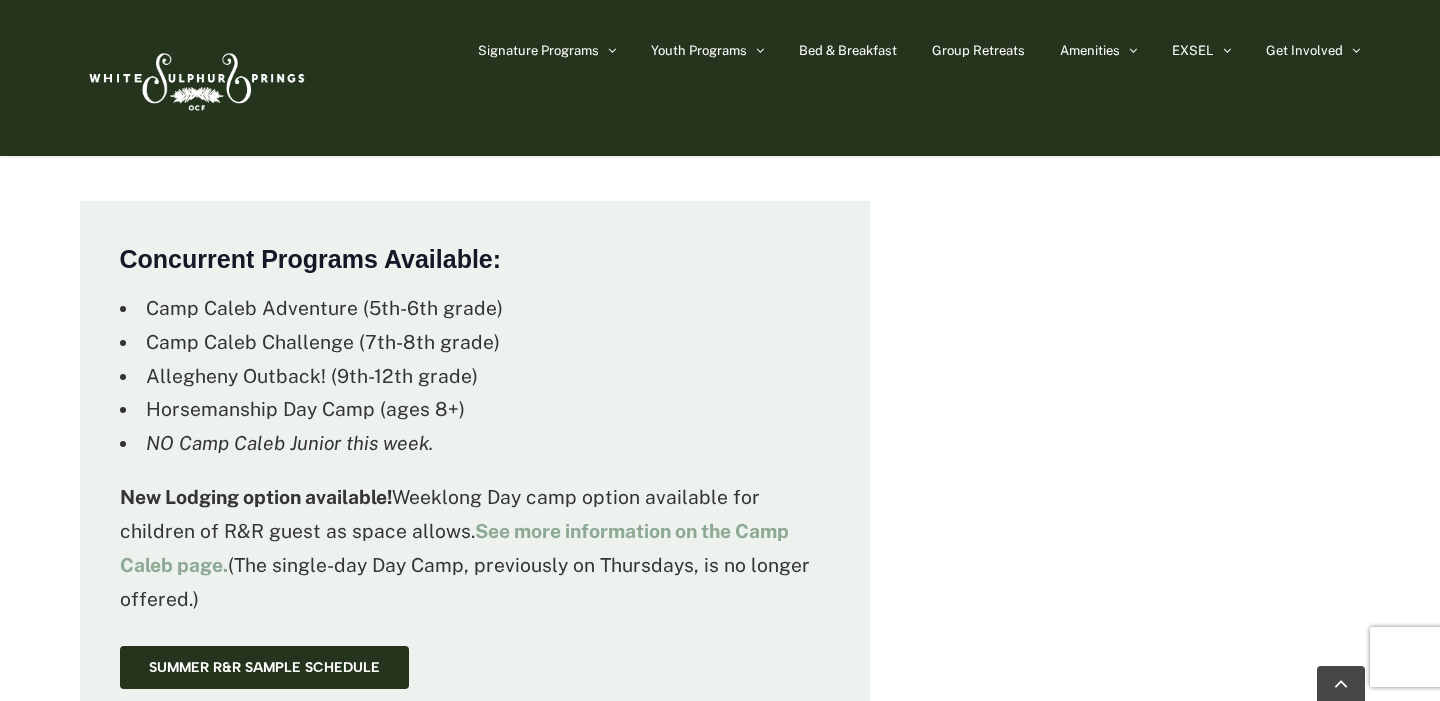 drag, startPoint x: 216, startPoint y: 601, endPoint x: 233, endPoint y: 563, distance: 41.62932 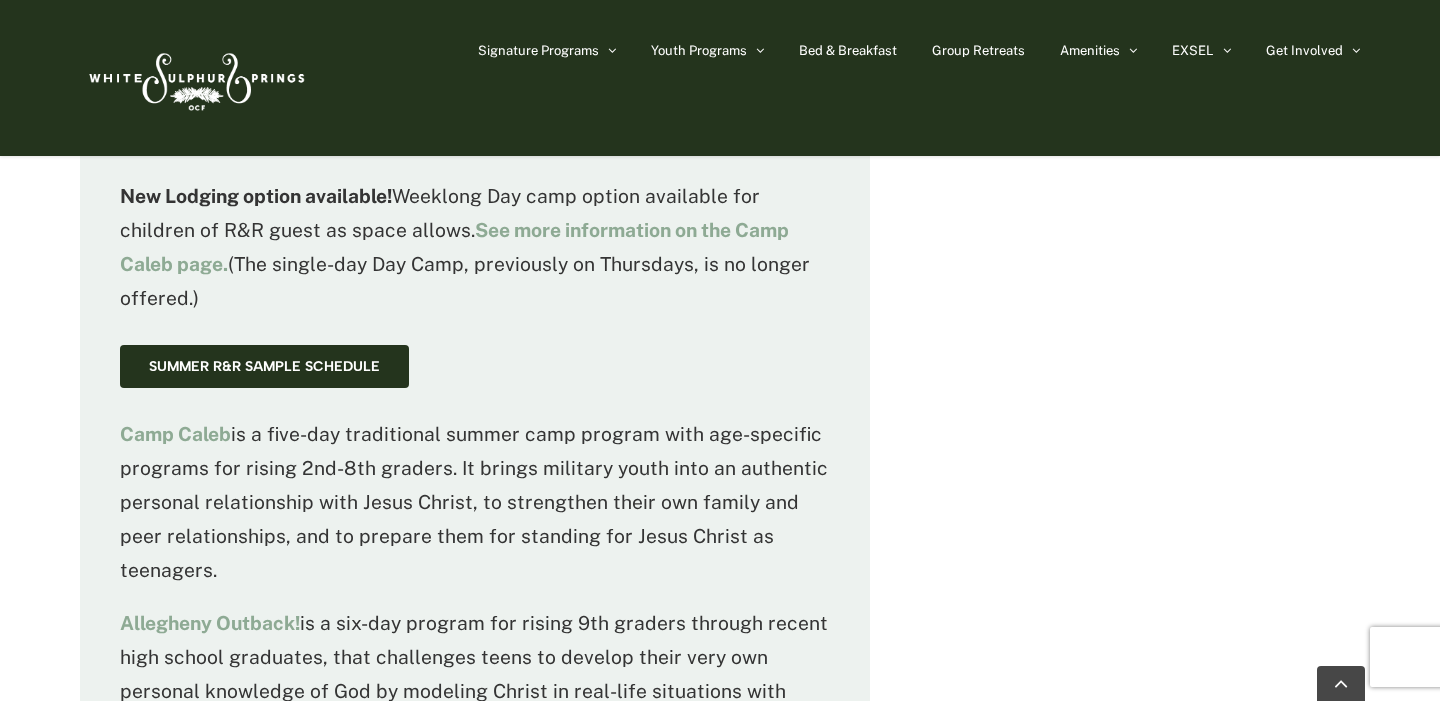 scroll, scrollTop: 1722, scrollLeft: 0, axis: vertical 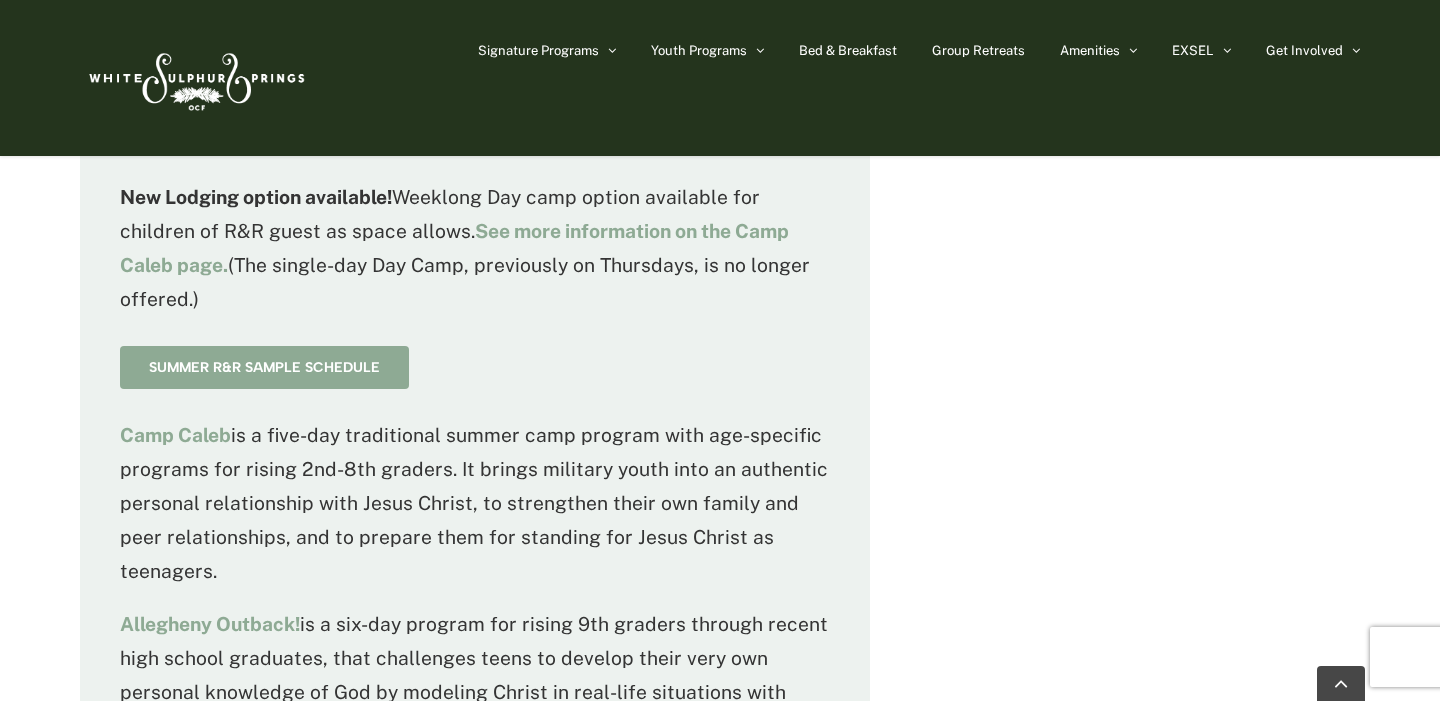 click on "Summer R&R Sample Schedule" at bounding box center (264, 367) 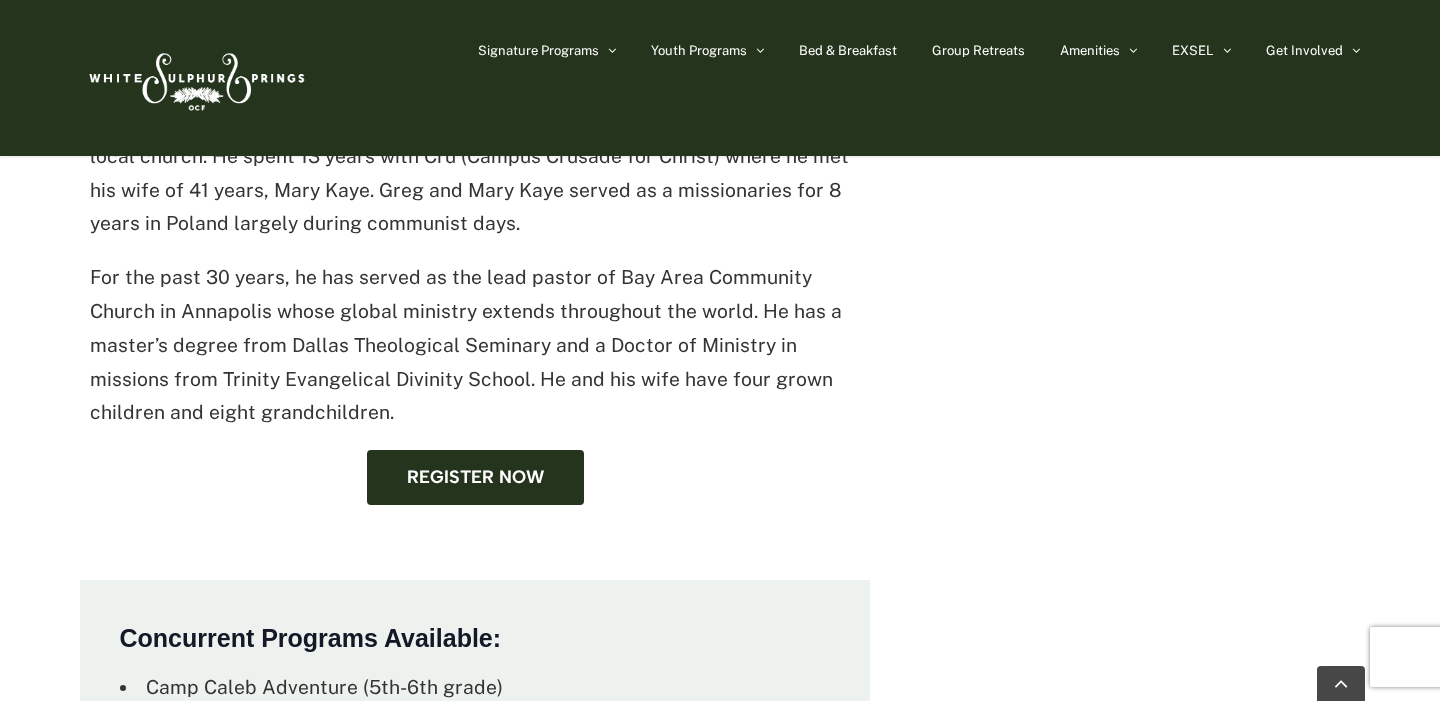 scroll, scrollTop: 1045, scrollLeft: 0, axis: vertical 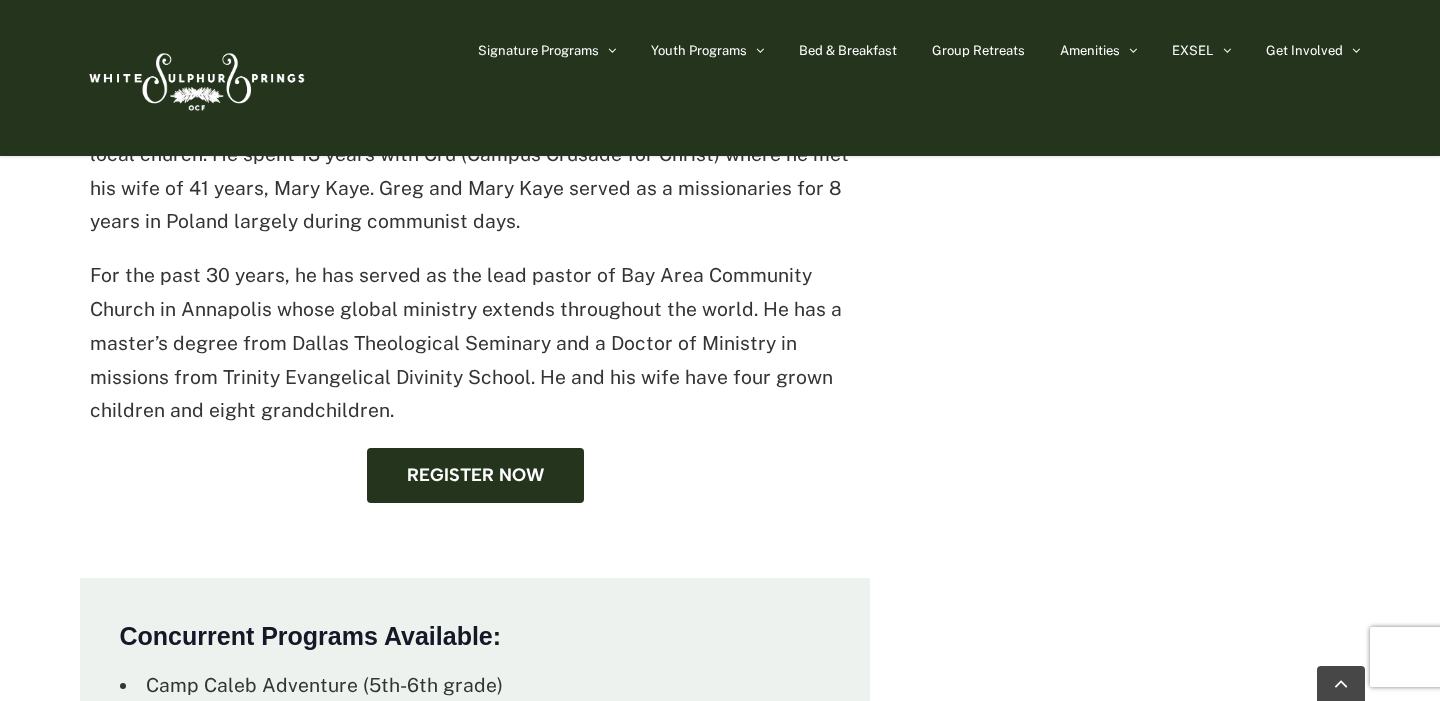 click on "Speaker:  Dr Greg St Cyr
Topic:  “Becoming More Like Jesus: Spirit-led”
About the Topic:  Our goal as disciples of Jesus is to become more like Him. In John 16:7, Jesus makes this remarkable statement: “But I tell you the truth, it is better for you that I go away. When I go away, I will send the Helper to you.” “It is better” because we have God’s Spirit living inside us transforming us into the likeness of Jesus, filling us with His fruit, wisdom, and power, and leading us into His plan.
In this series we will look at the indwelling presence of God’s Spirit, the enemy of the flesh, what it means to walk in the Spirit, and how to abide in Christ. By God’s grace, you will leave more fully surrendered, more dependent on the Spirit, and more like Jesus!
About the Speaker:
Register now" at bounding box center (475, 77) 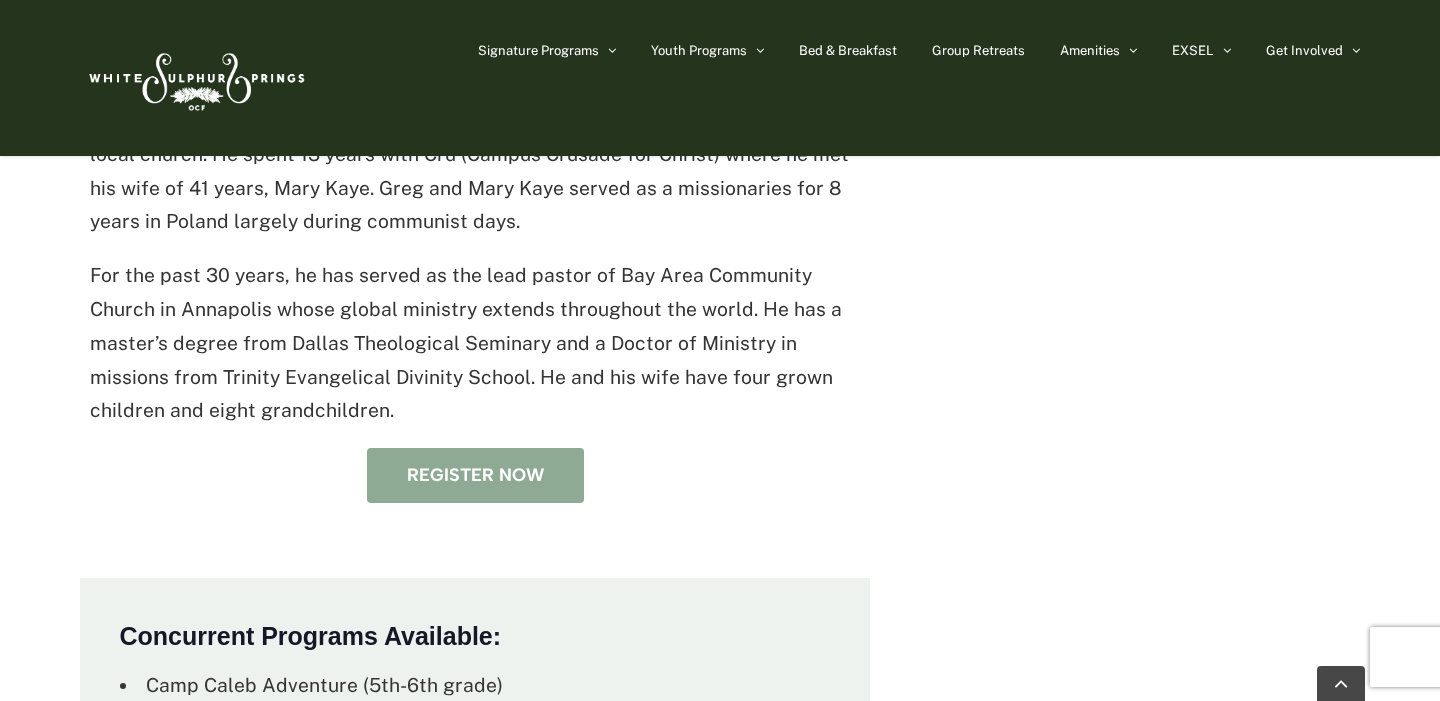 click on "Register now" at bounding box center (475, 475) 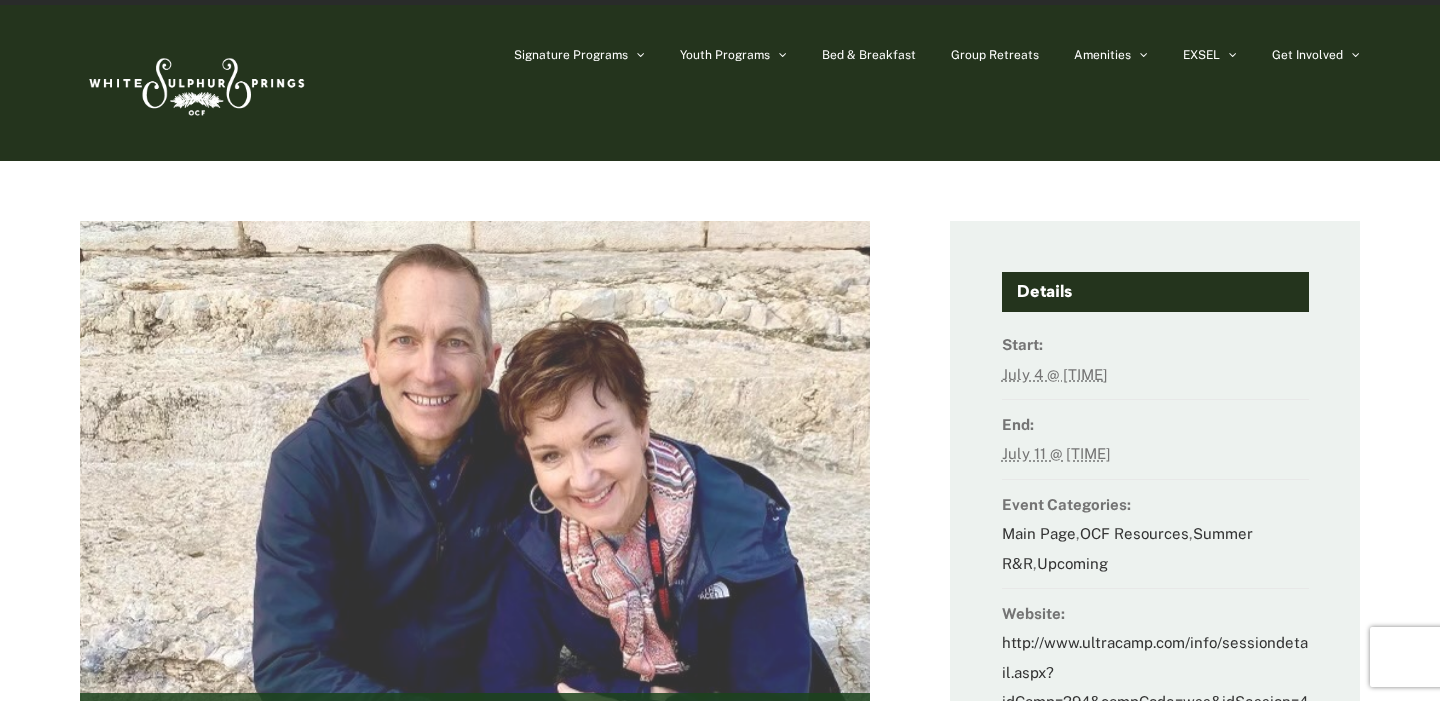 scroll, scrollTop: 44, scrollLeft: 0, axis: vertical 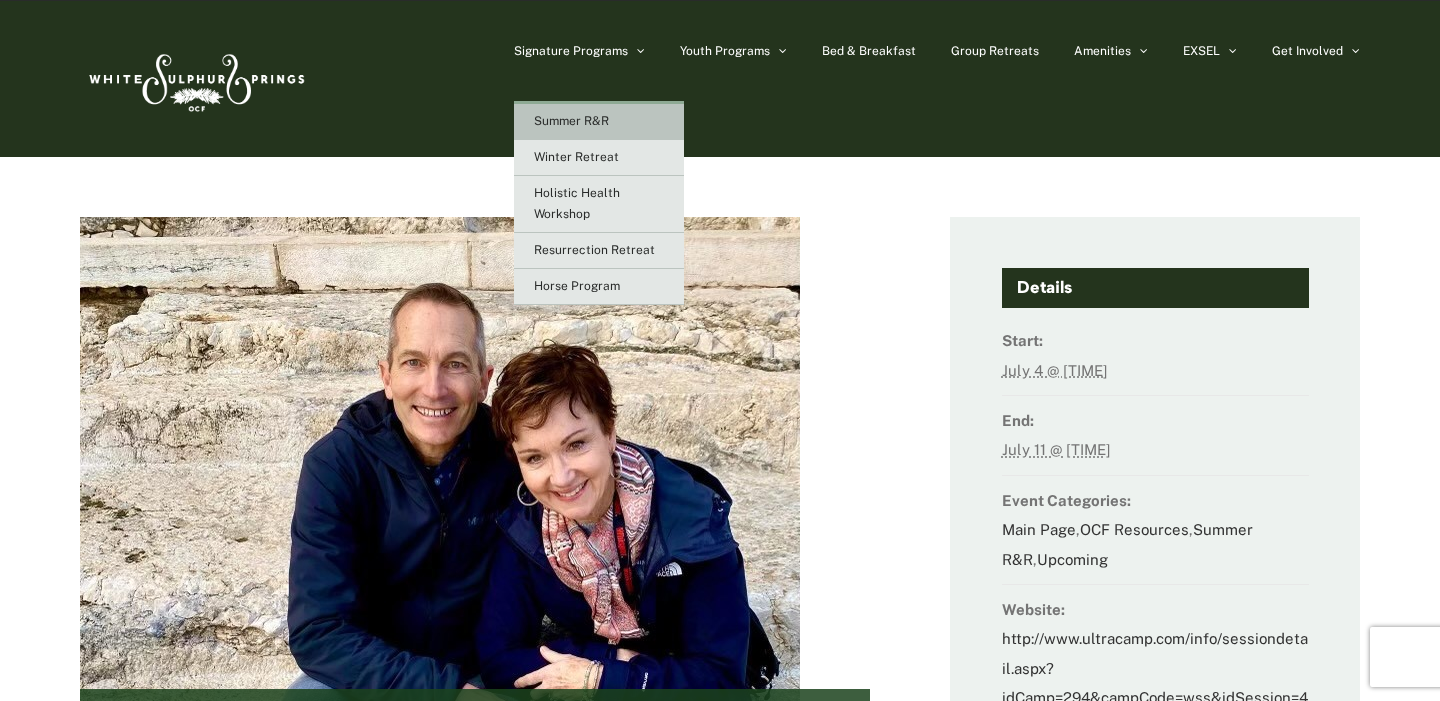 click on "Summer R&R" at bounding box center [571, 121] 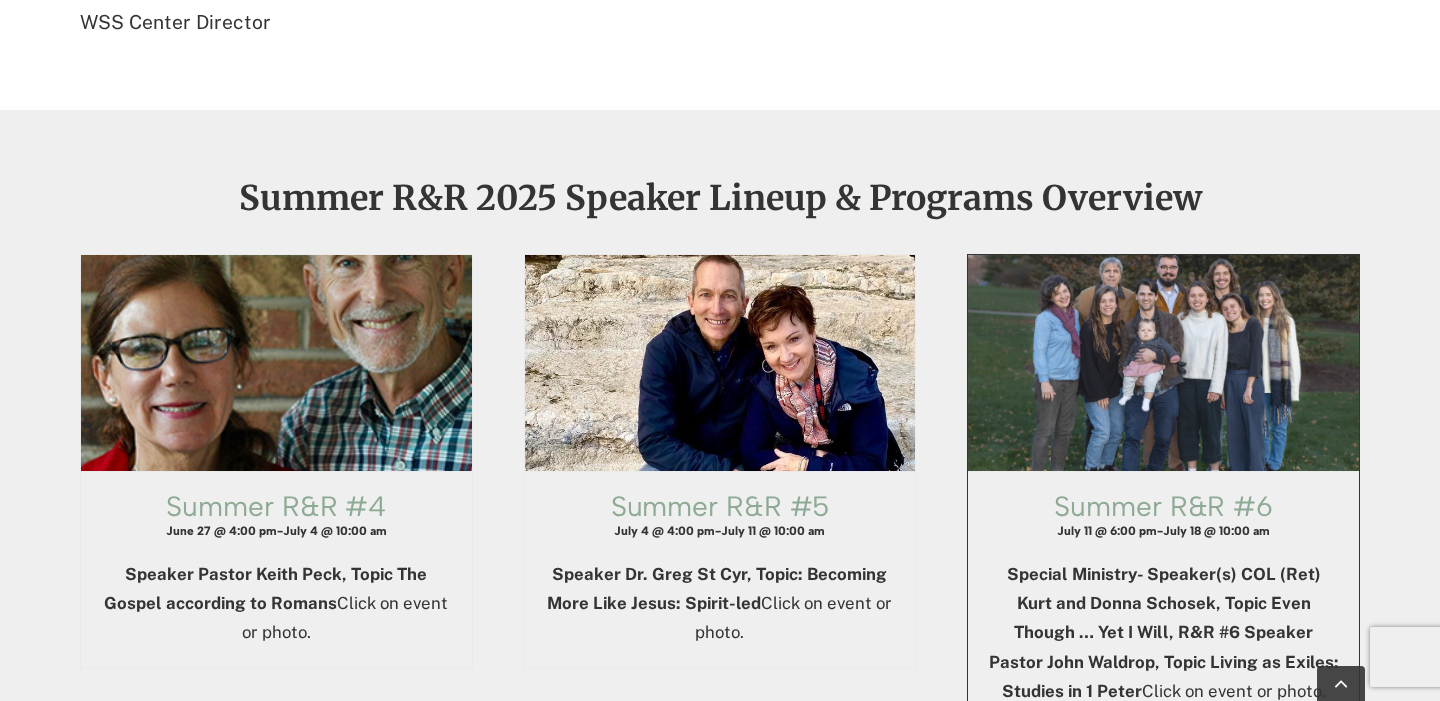 scroll, scrollTop: 1673, scrollLeft: 0, axis: vertical 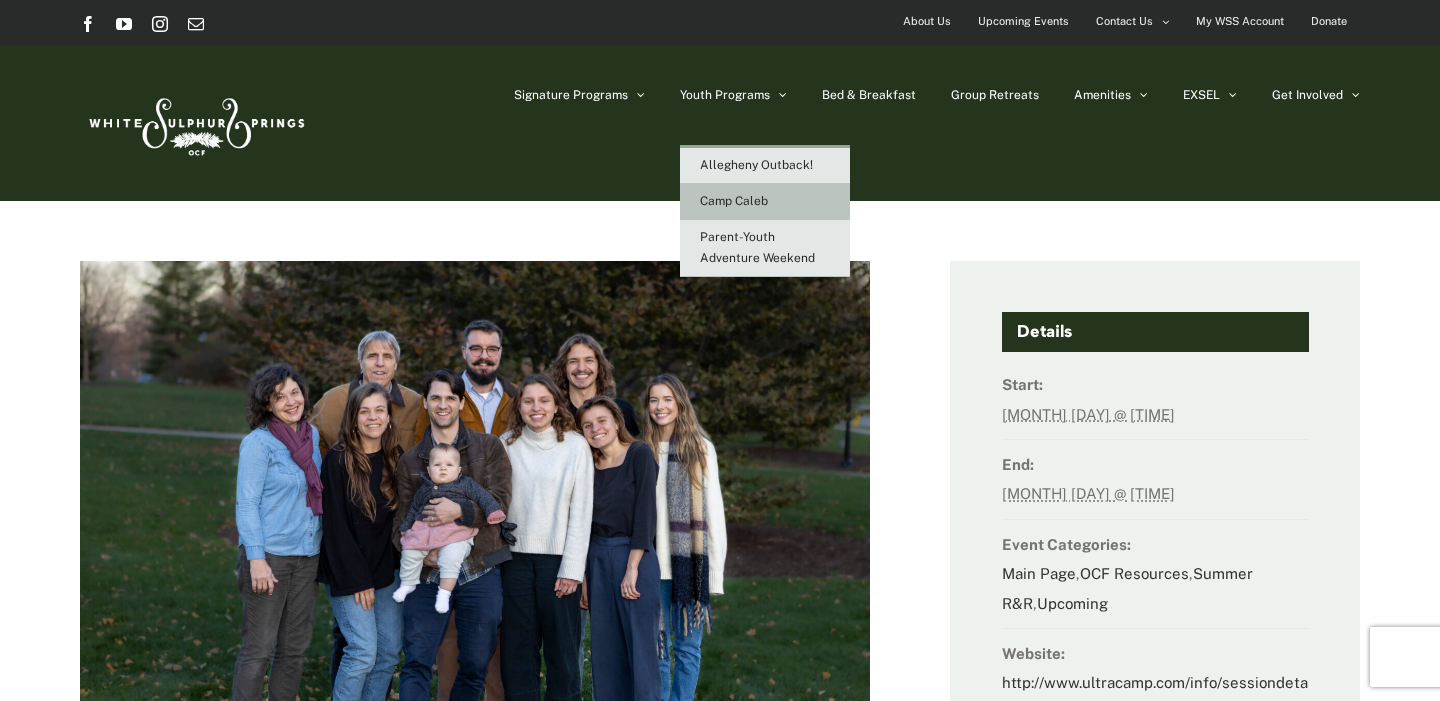 click on "Camp Caleb" at bounding box center (765, 202) 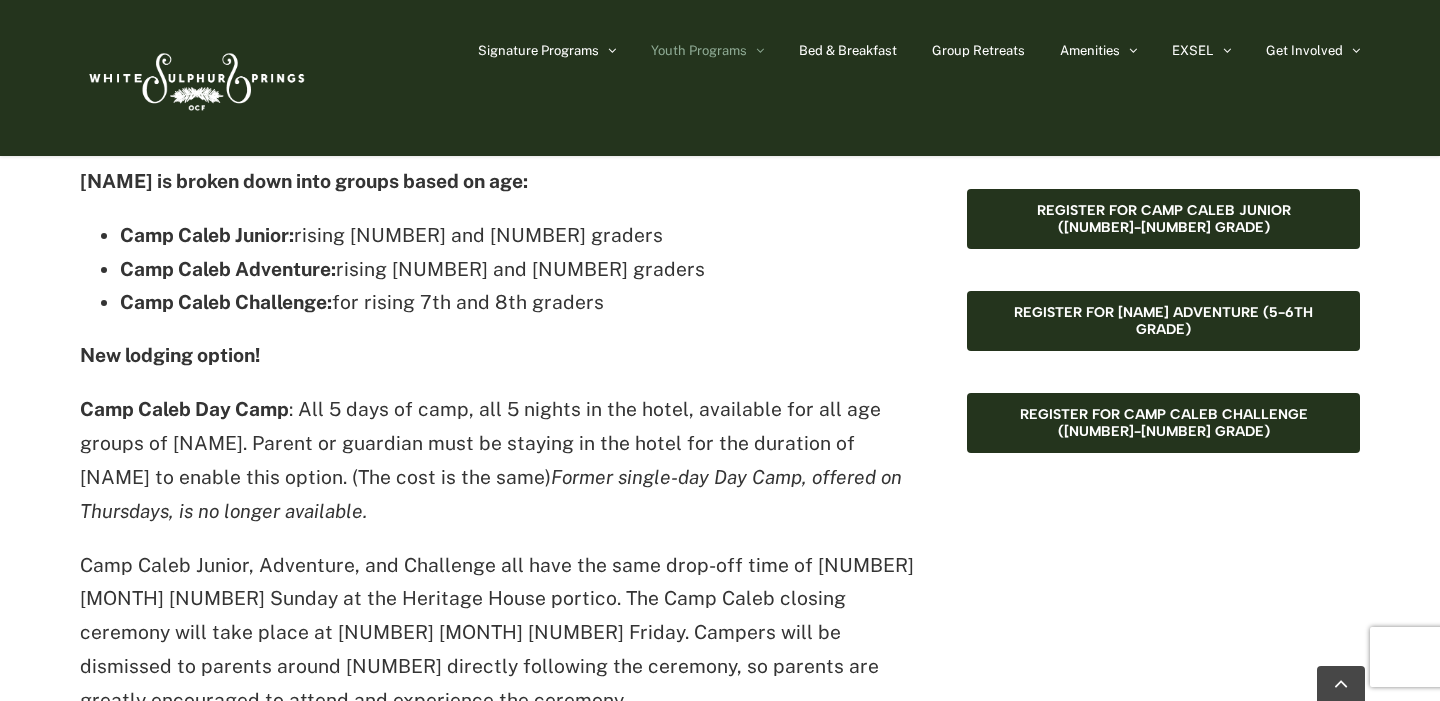 scroll, scrollTop: 1572, scrollLeft: 0, axis: vertical 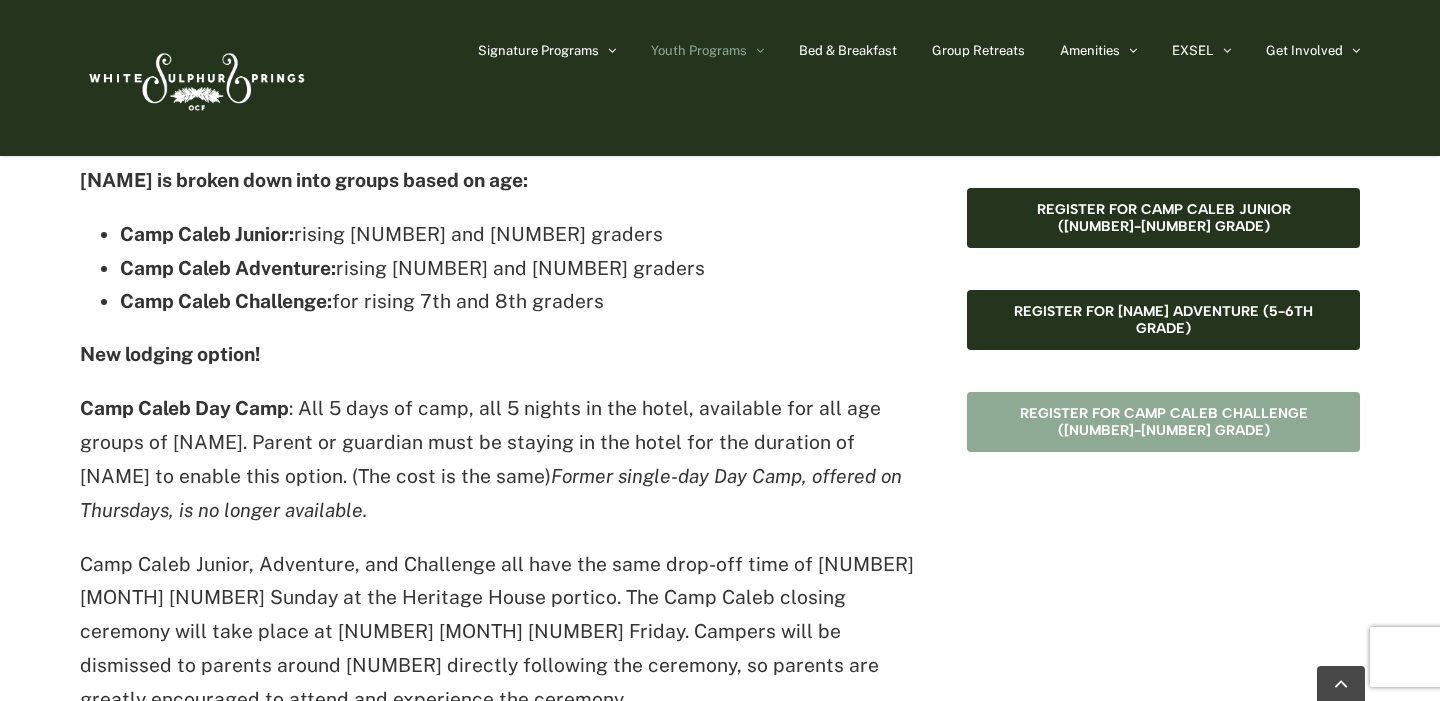 click on "Register for Camp Caleb Challenge ([GRADE]-[GRADE] grade)" at bounding box center [1163, 422] 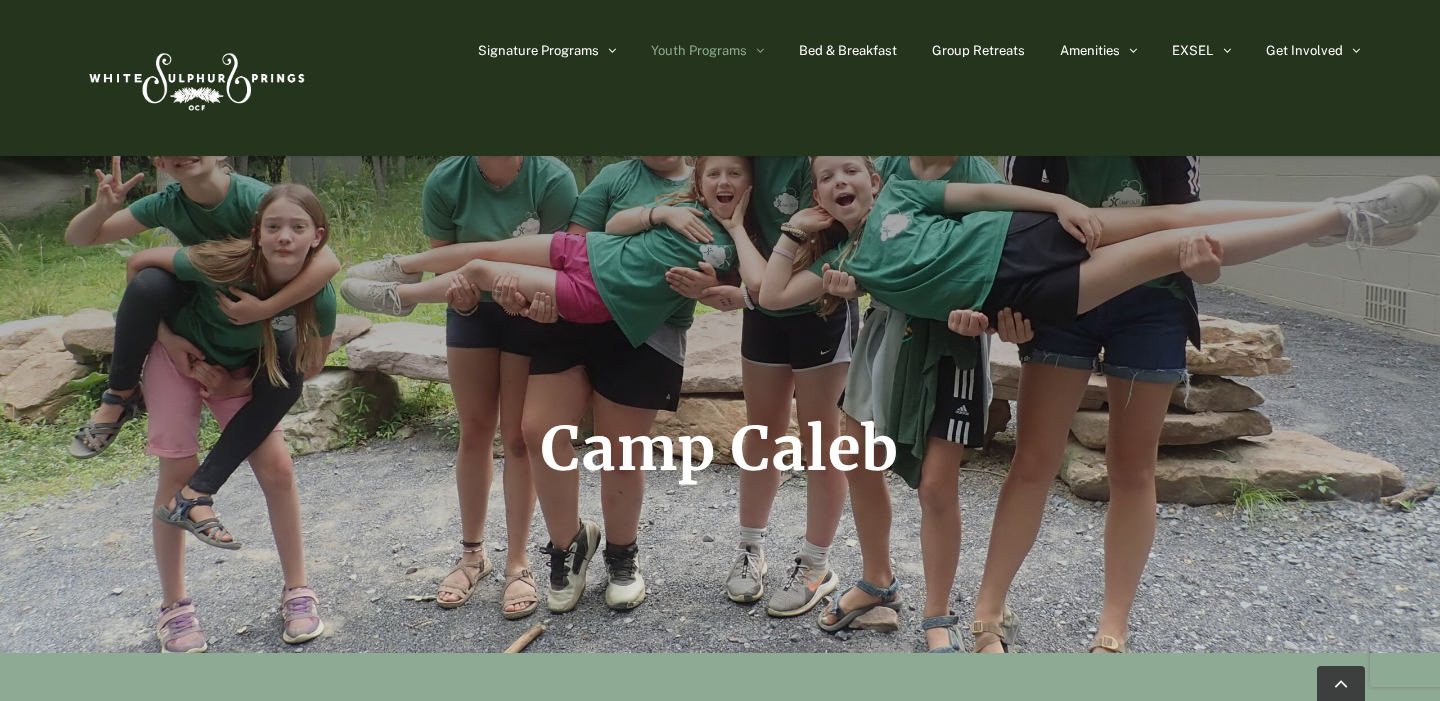 scroll, scrollTop: 273, scrollLeft: 0, axis: vertical 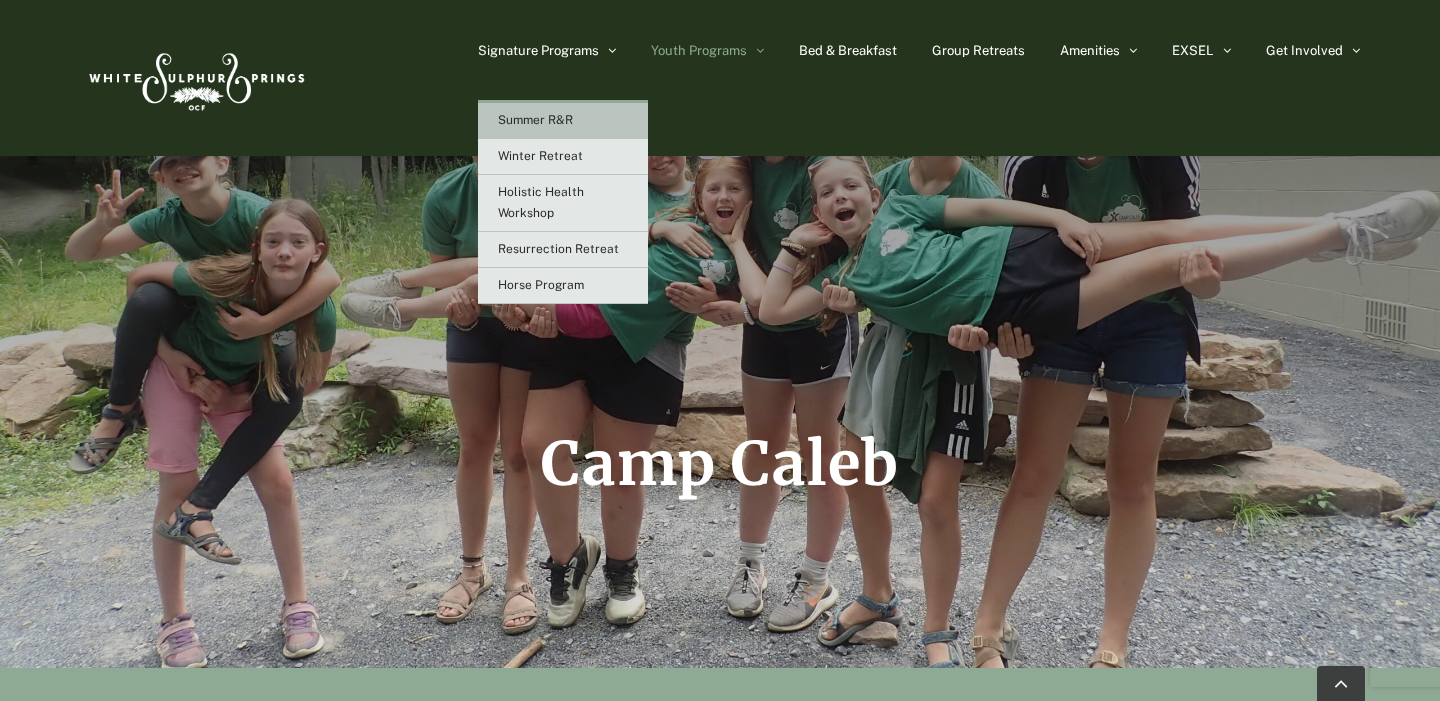 click on "Summer R&R" at bounding box center (563, 121) 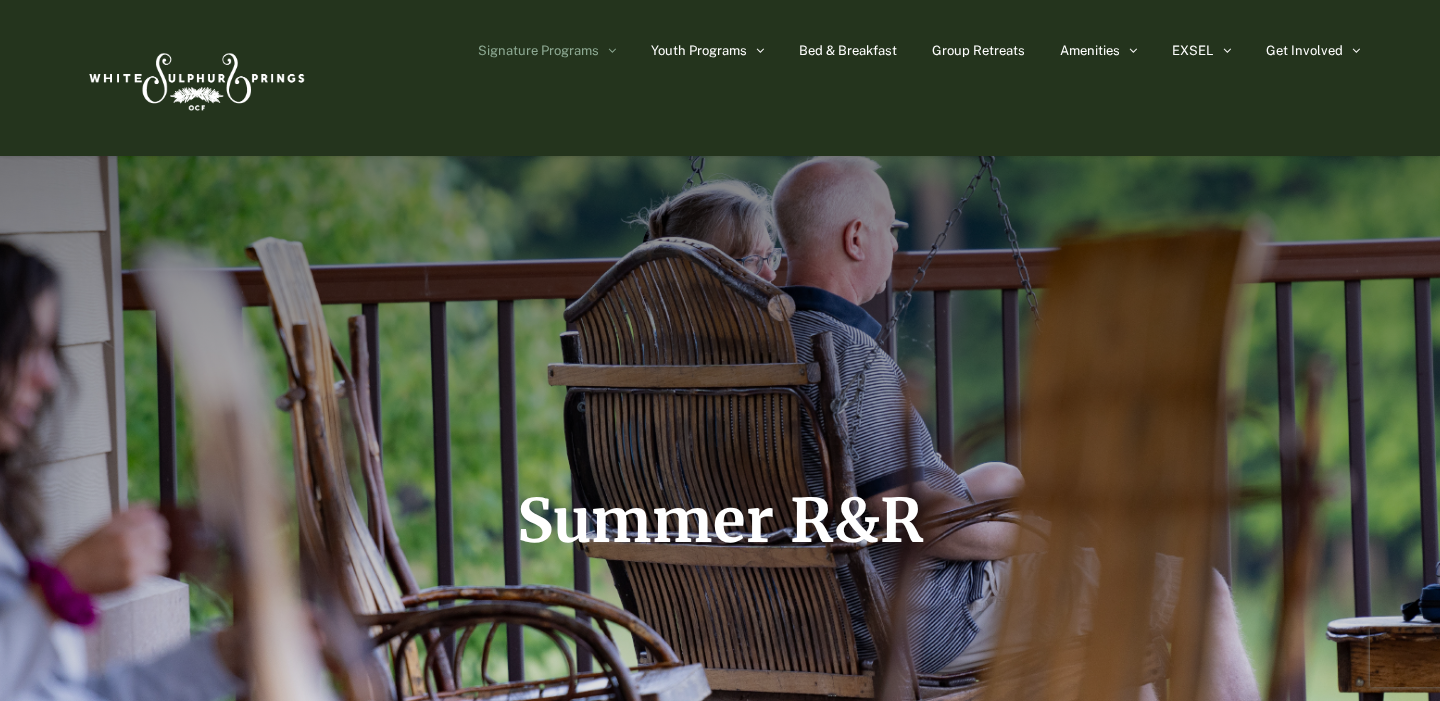 scroll, scrollTop: 0, scrollLeft: 0, axis: both 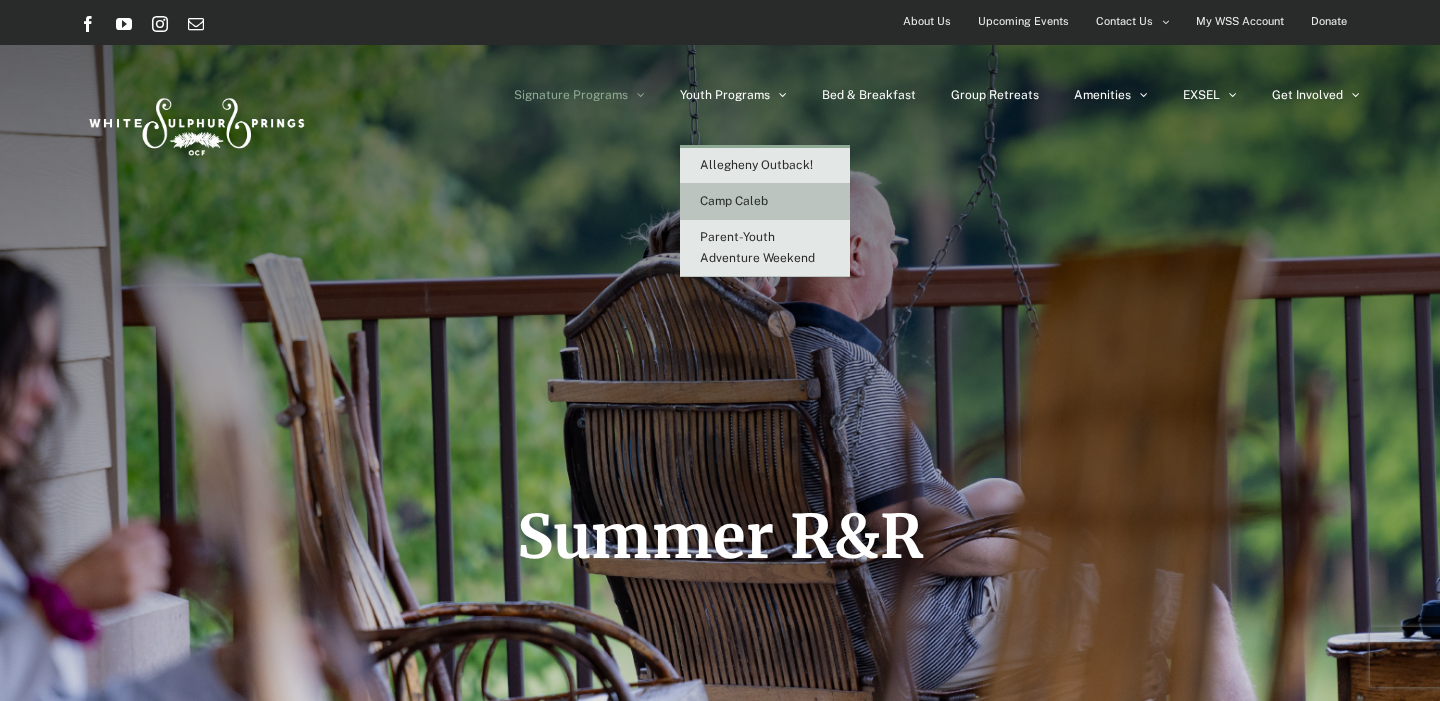 click on "Camp Caleb" at bounding box center [734, 201] 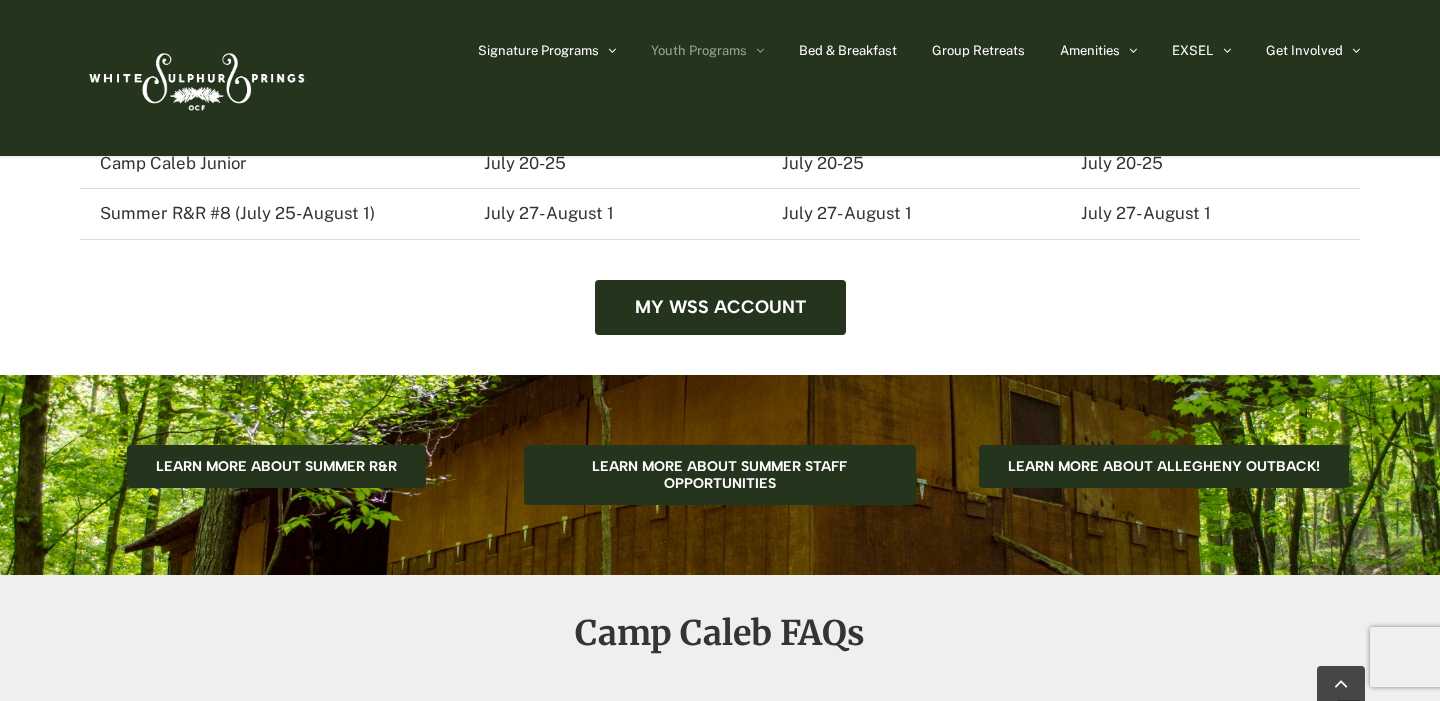 scroll, scrollTop: 4120, scrollLeft: 0, axis: vertical 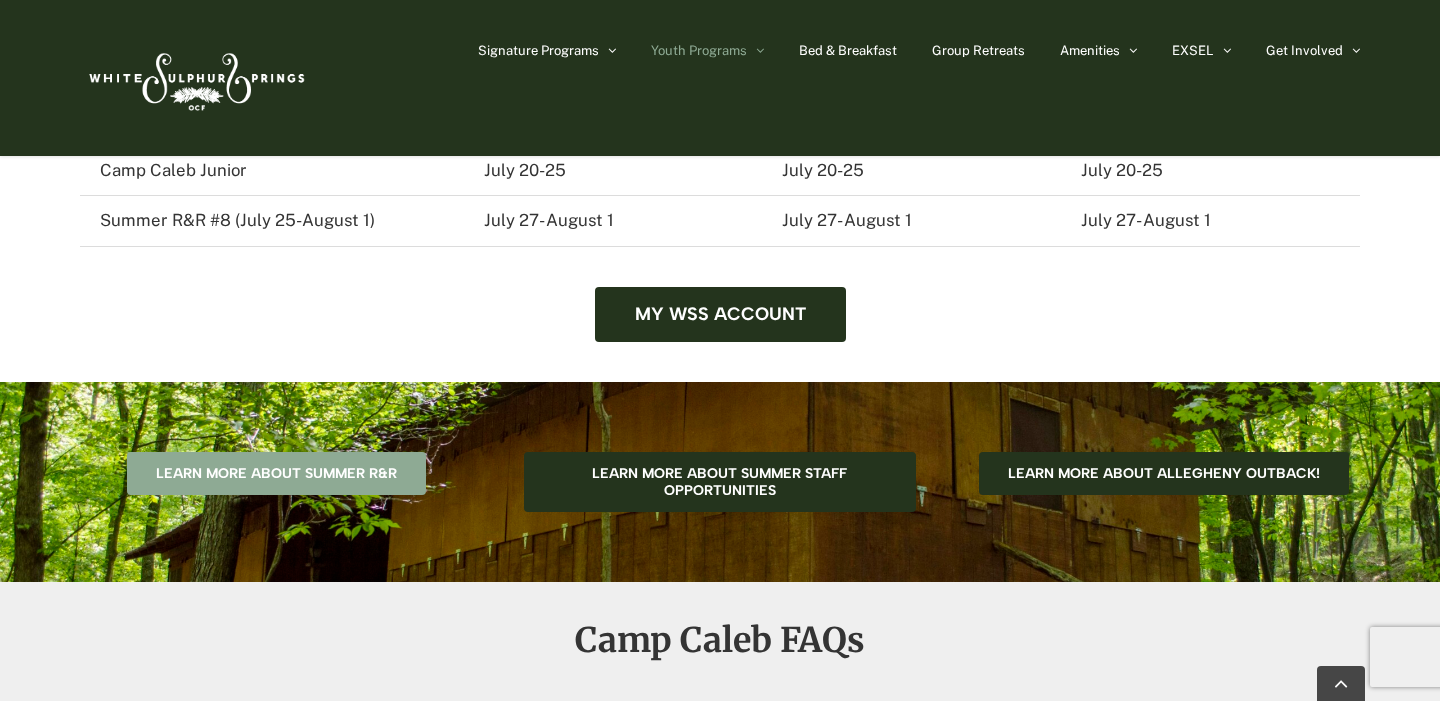 click on "Learn more about Summer R&R" at bounding box center (276, 649) 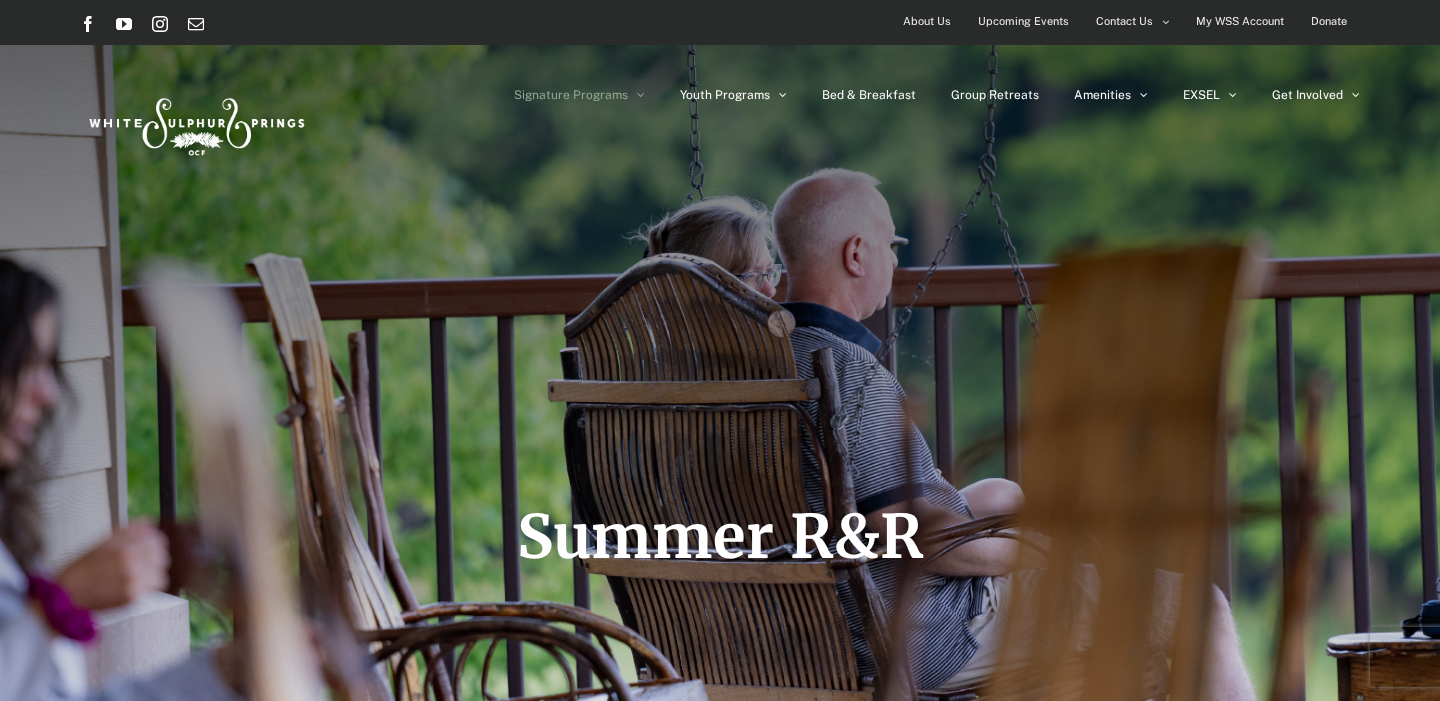 scroll, scrollTop: 0, scrollLeft: 0, axis: both 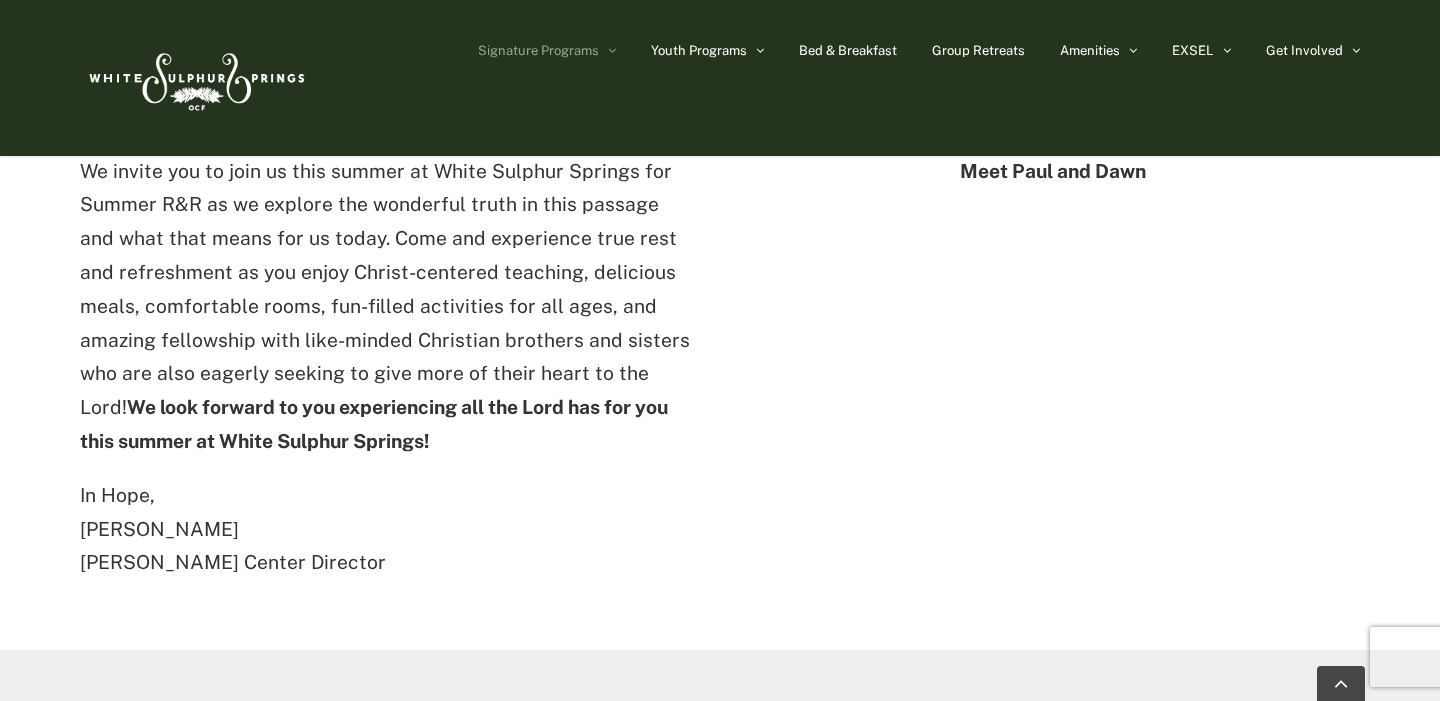 click on "Meet Paul and Dawn" at bounding box center (1053, 362) 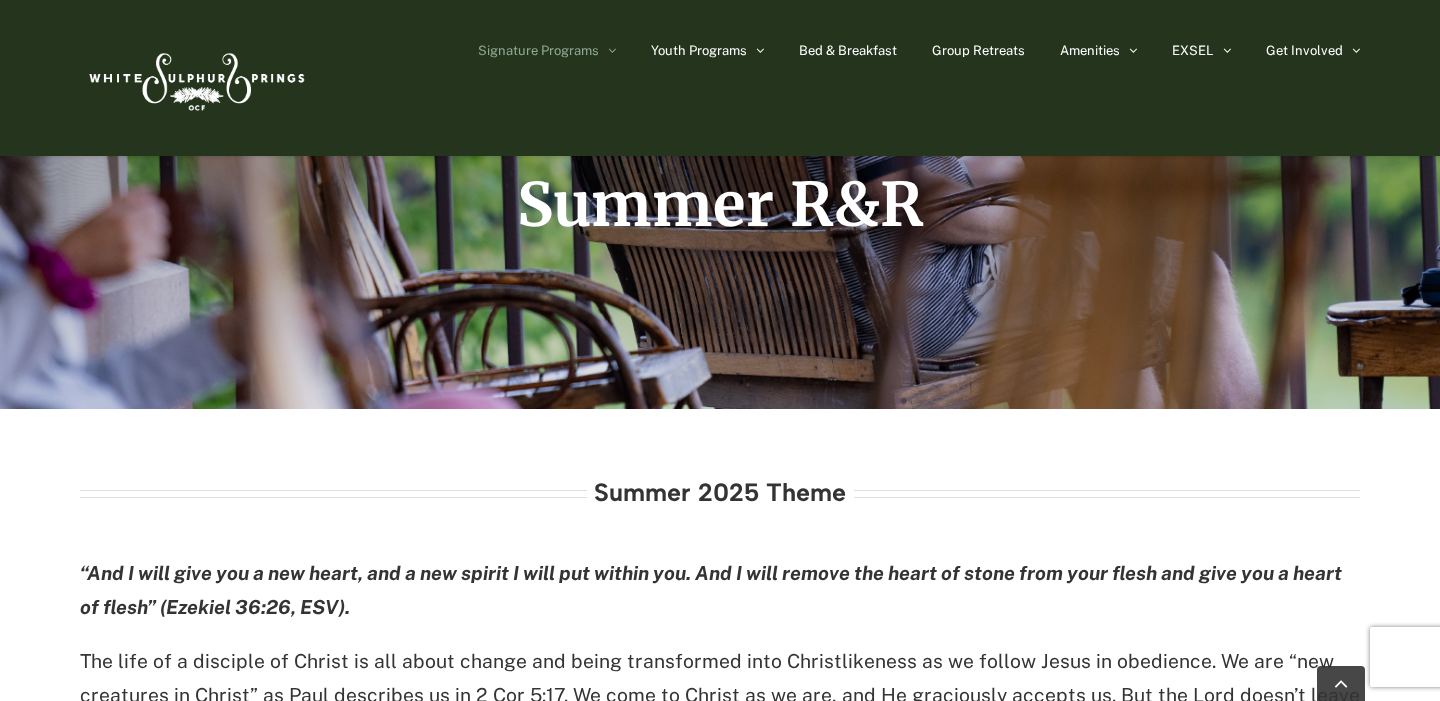 scroll, scrollTop: 0, scrollLeft: 0, axis: both 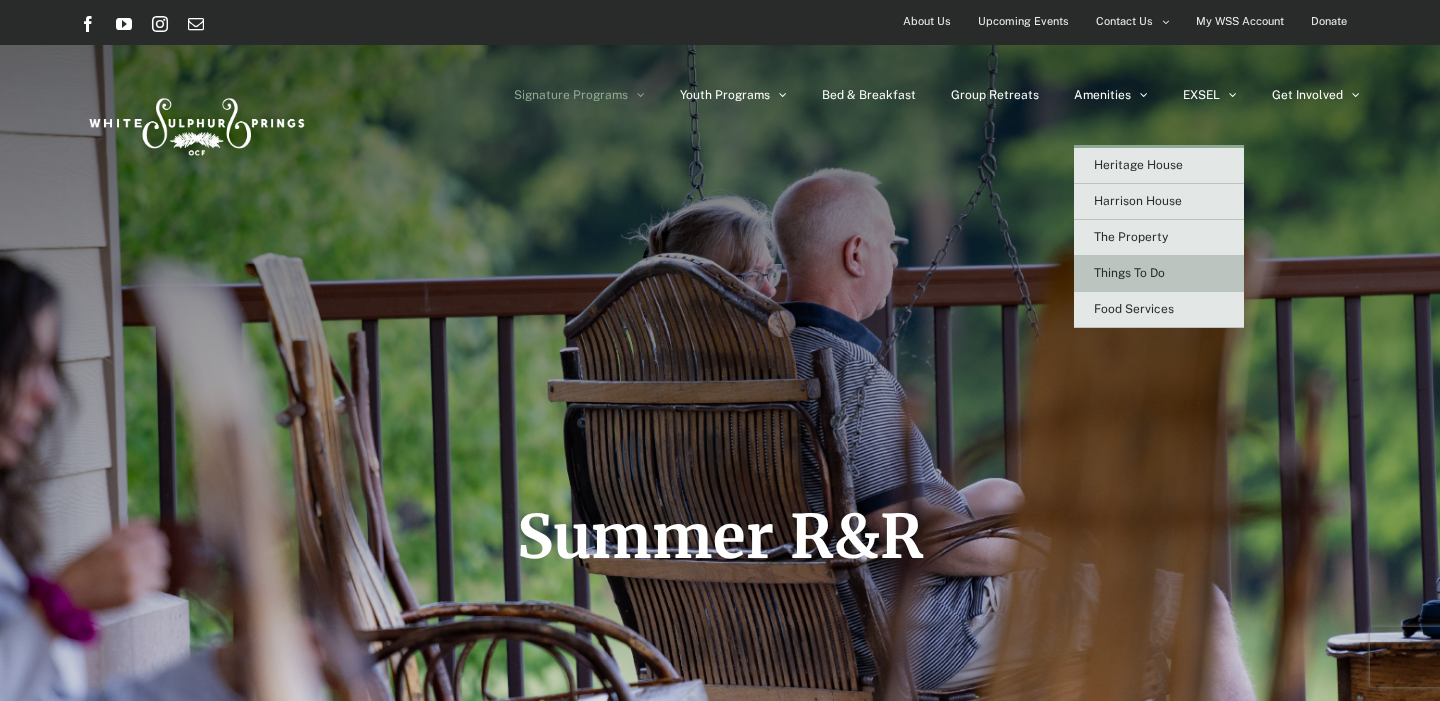 click on "Things To Do" at bounding box center (1159, 274) 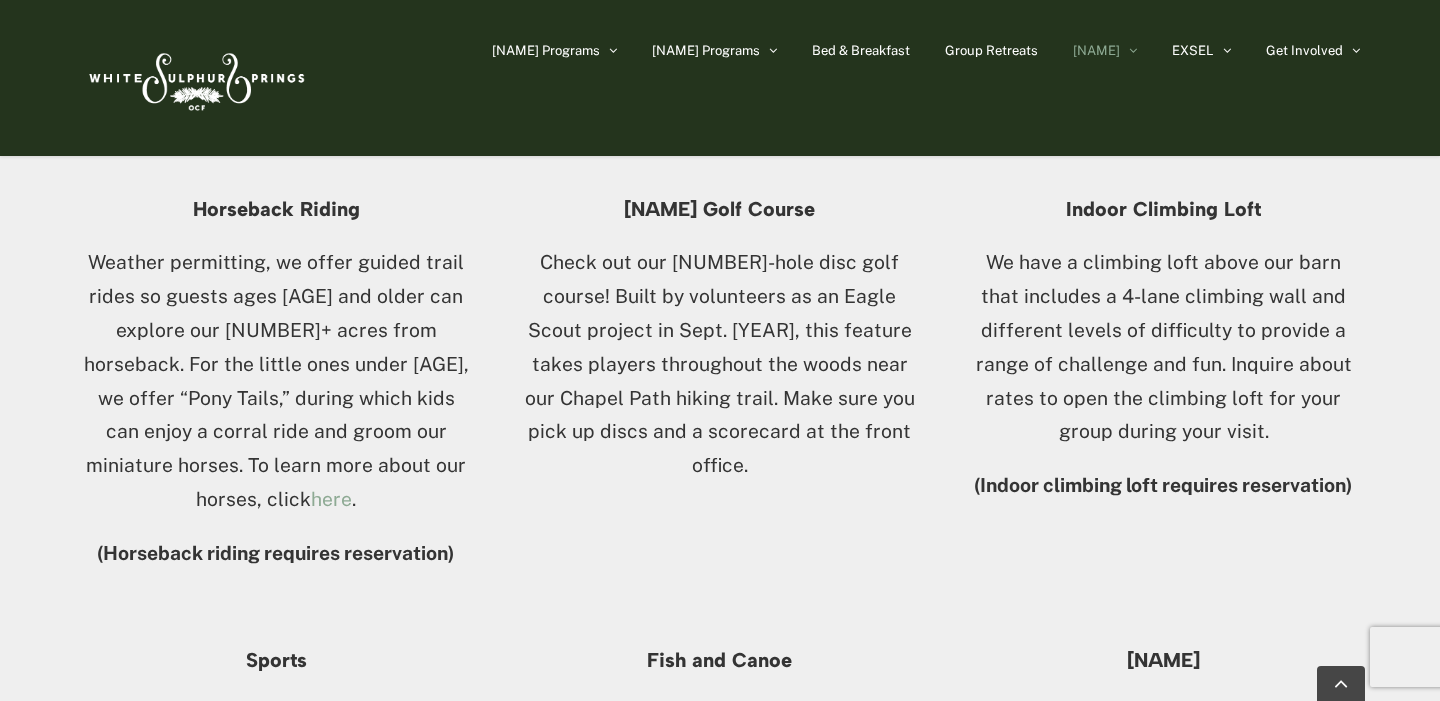 scroll, scrollTop: 1061, scrollLeft: 0, axis: vertical 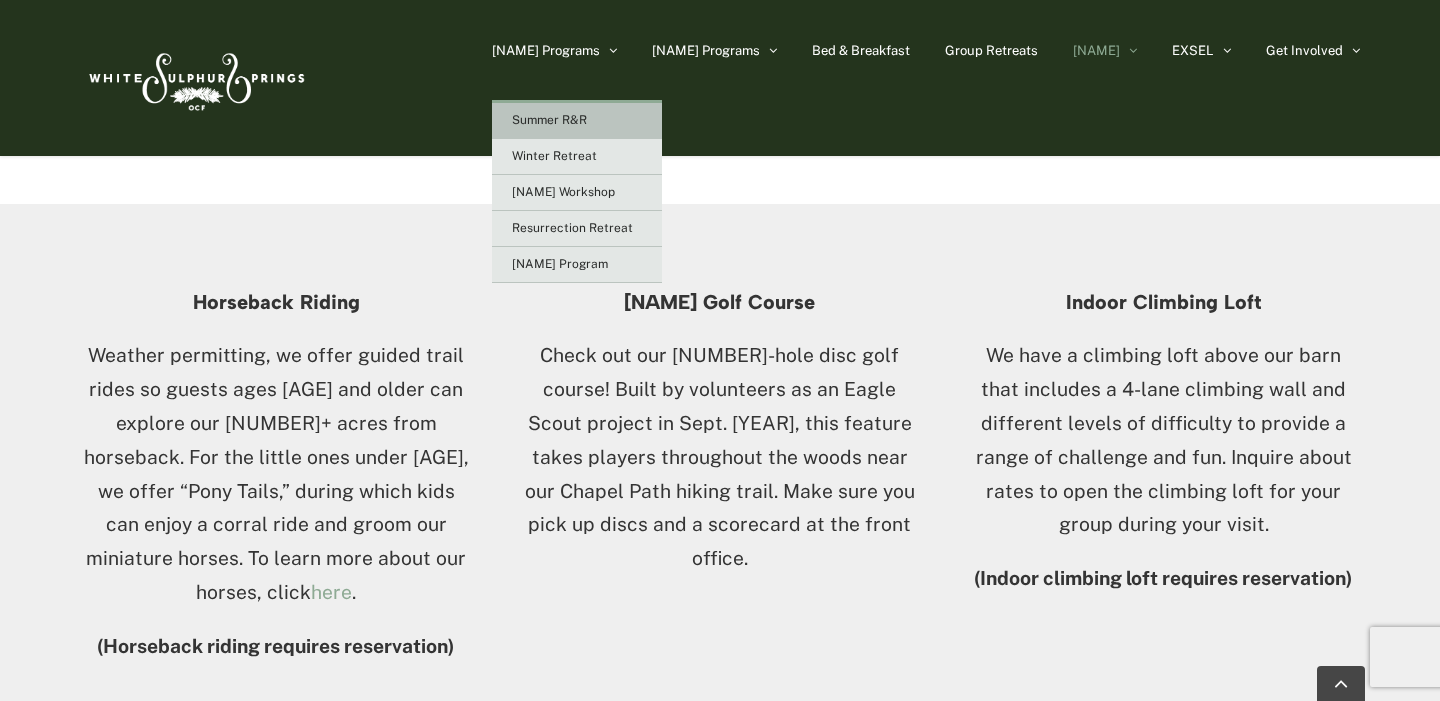 click on "Summer R&R" at bounding box center [535, 120] 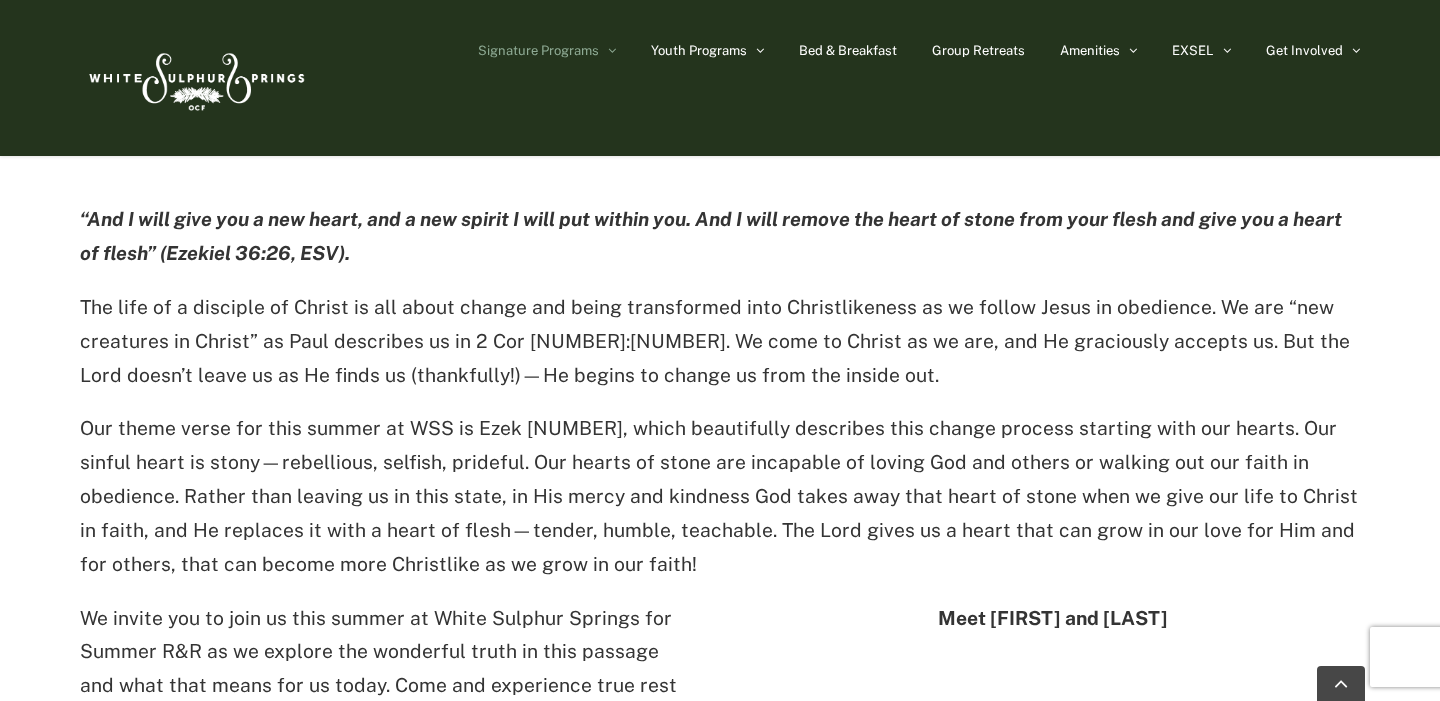 scroll, scrollTop: 247, scrollLeft: 0, axis: vertical 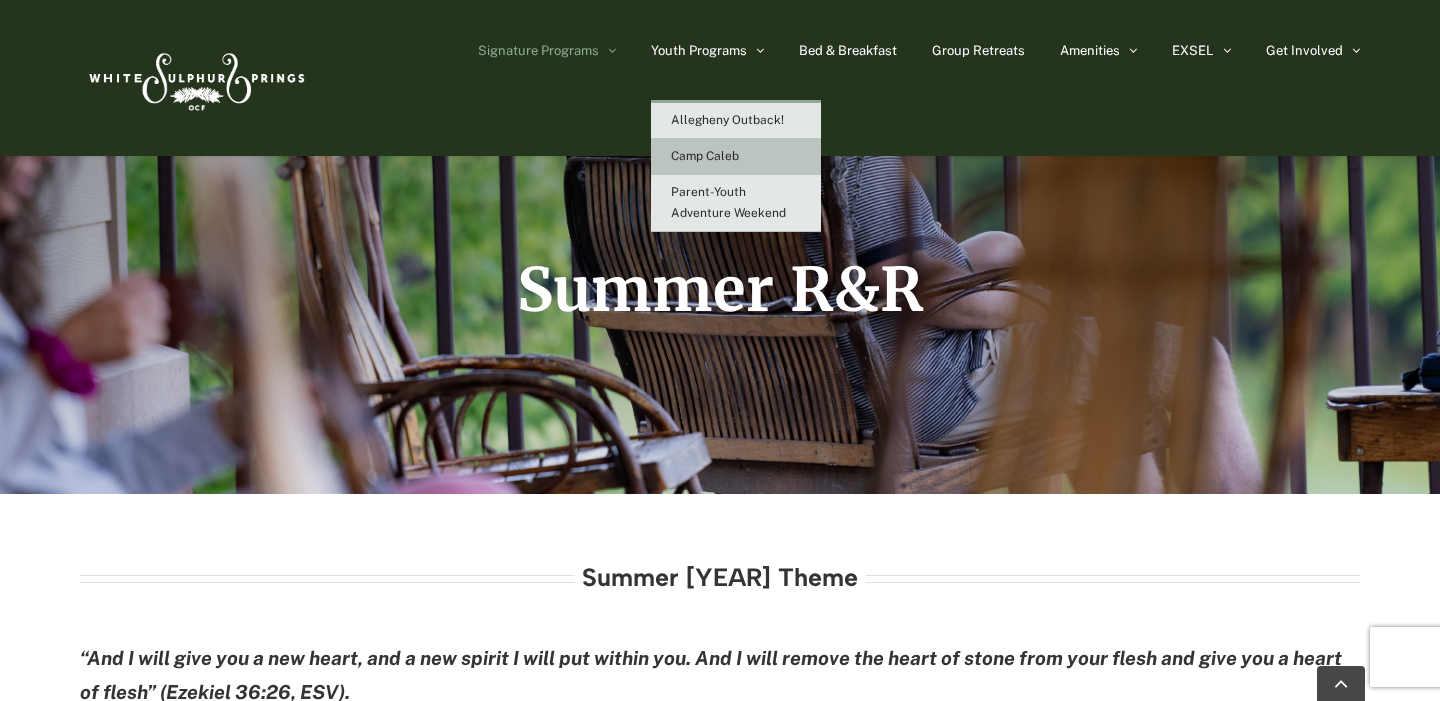 click on "Camp Caleb" at bounding box center [705, 156] 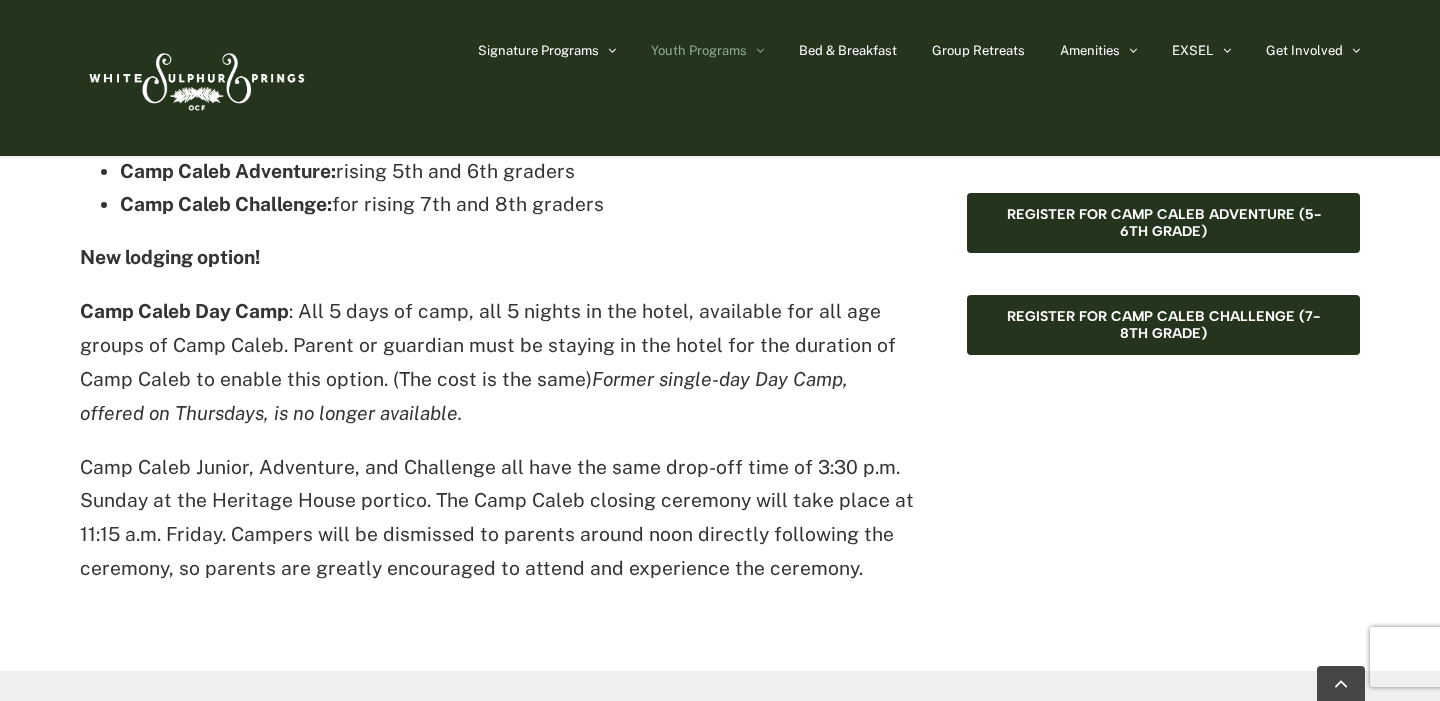 scroll, scrollTop: 2135, scrollLeft: 0, axis: vertical 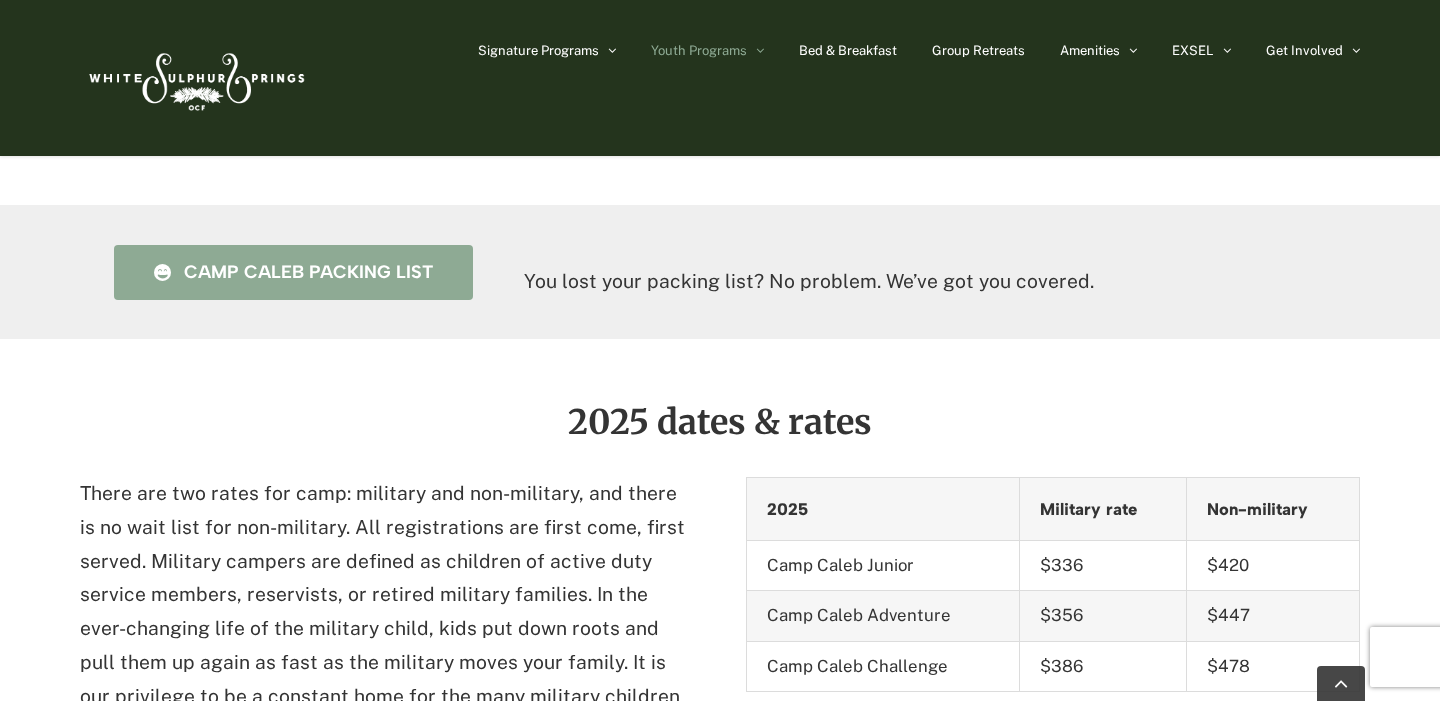 click on "Camp Caleb packing list" at bounding box center (308, 306) 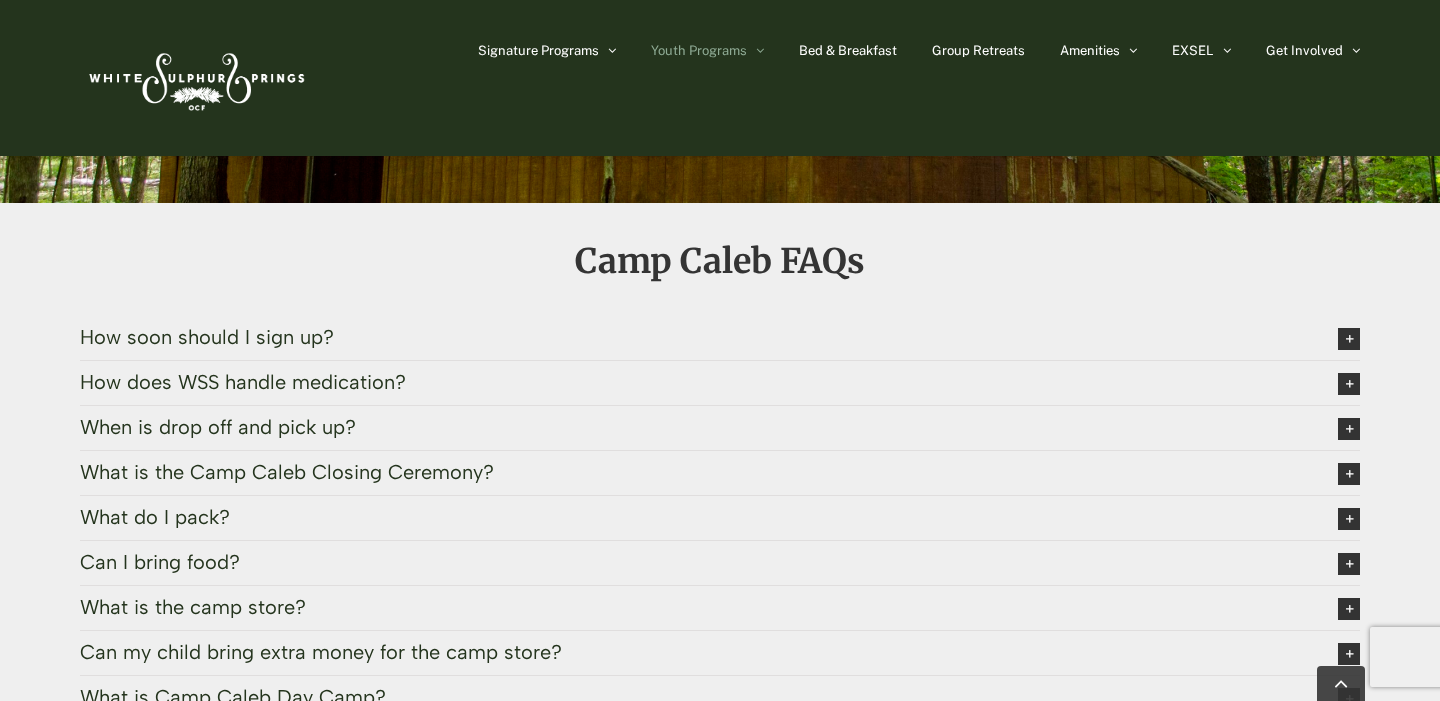 scroll, scrollTop: 4500, scrollLeft: 0, axis: vertical 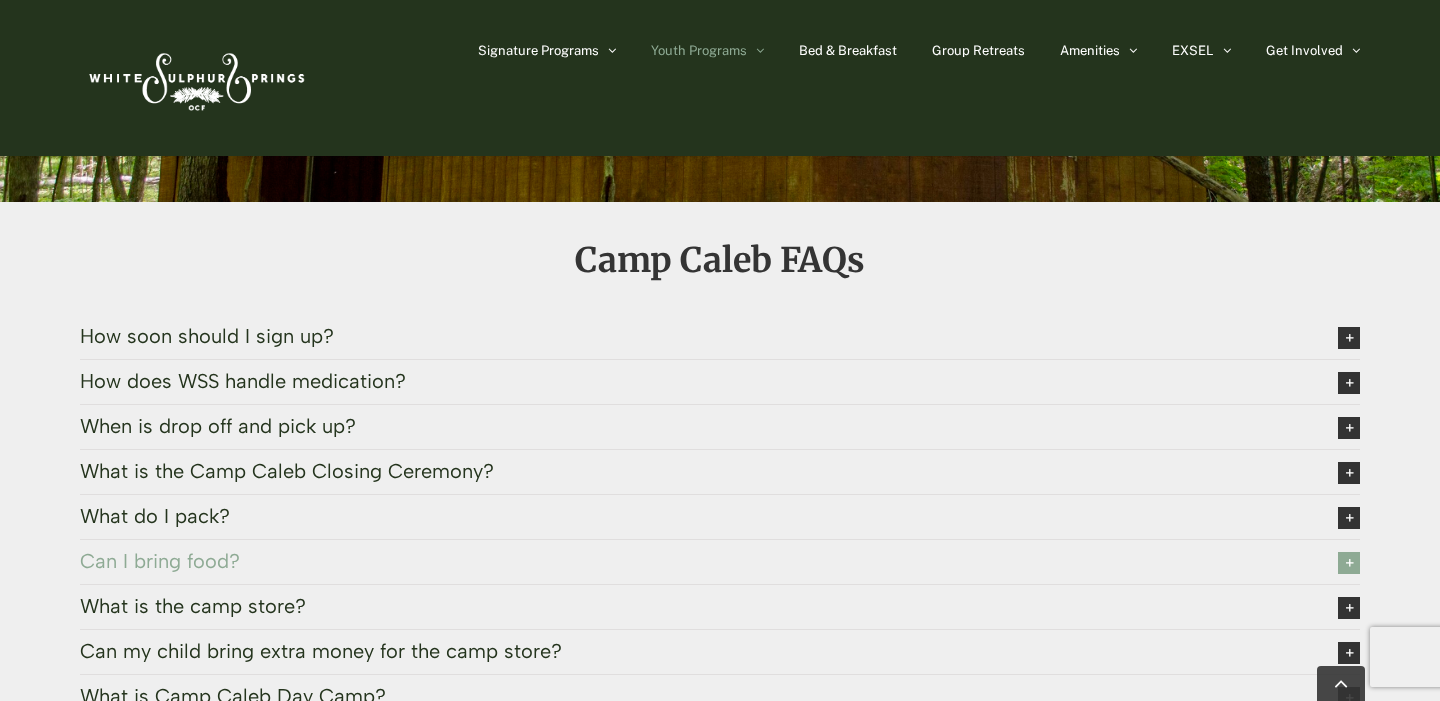 click on "Can I bring food?" at bounding box center [720, 734] 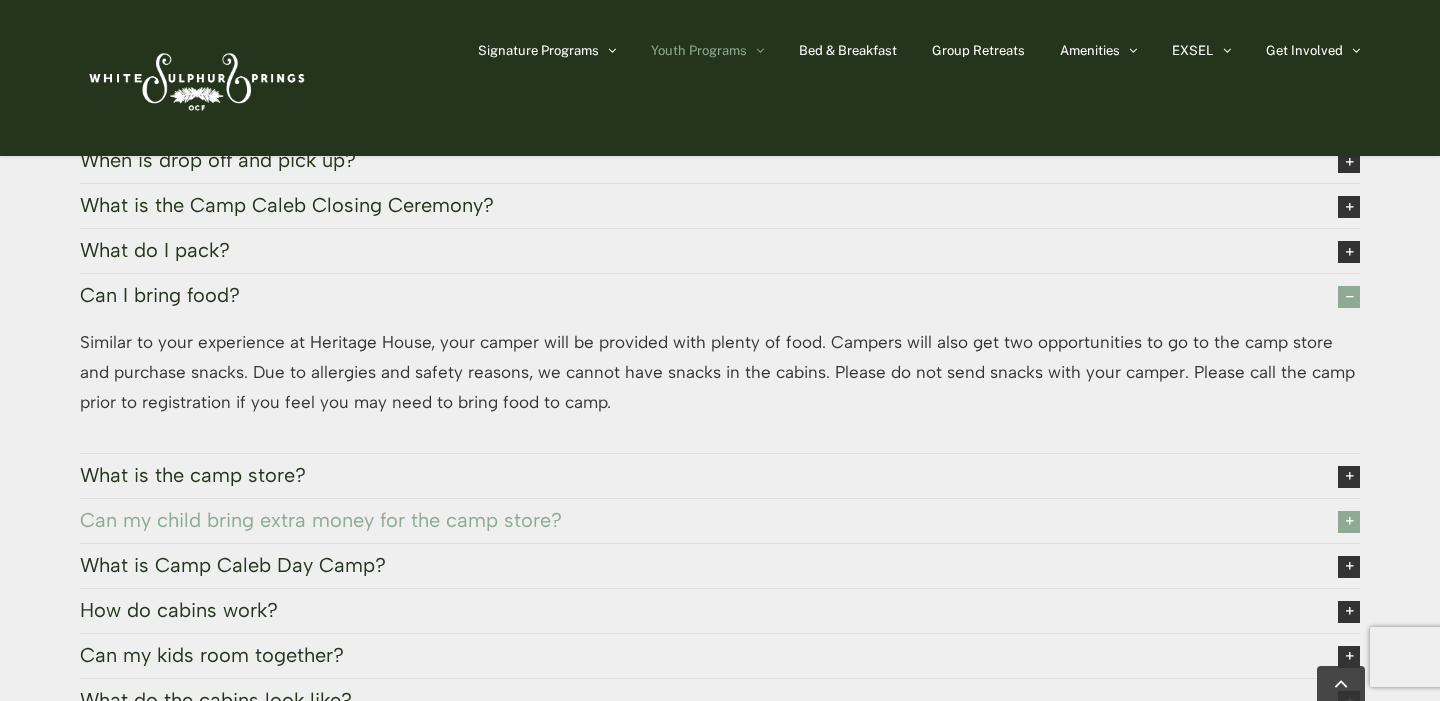 scroll, scrollTop: 4767, scrollLeft: 0, axis: vertical 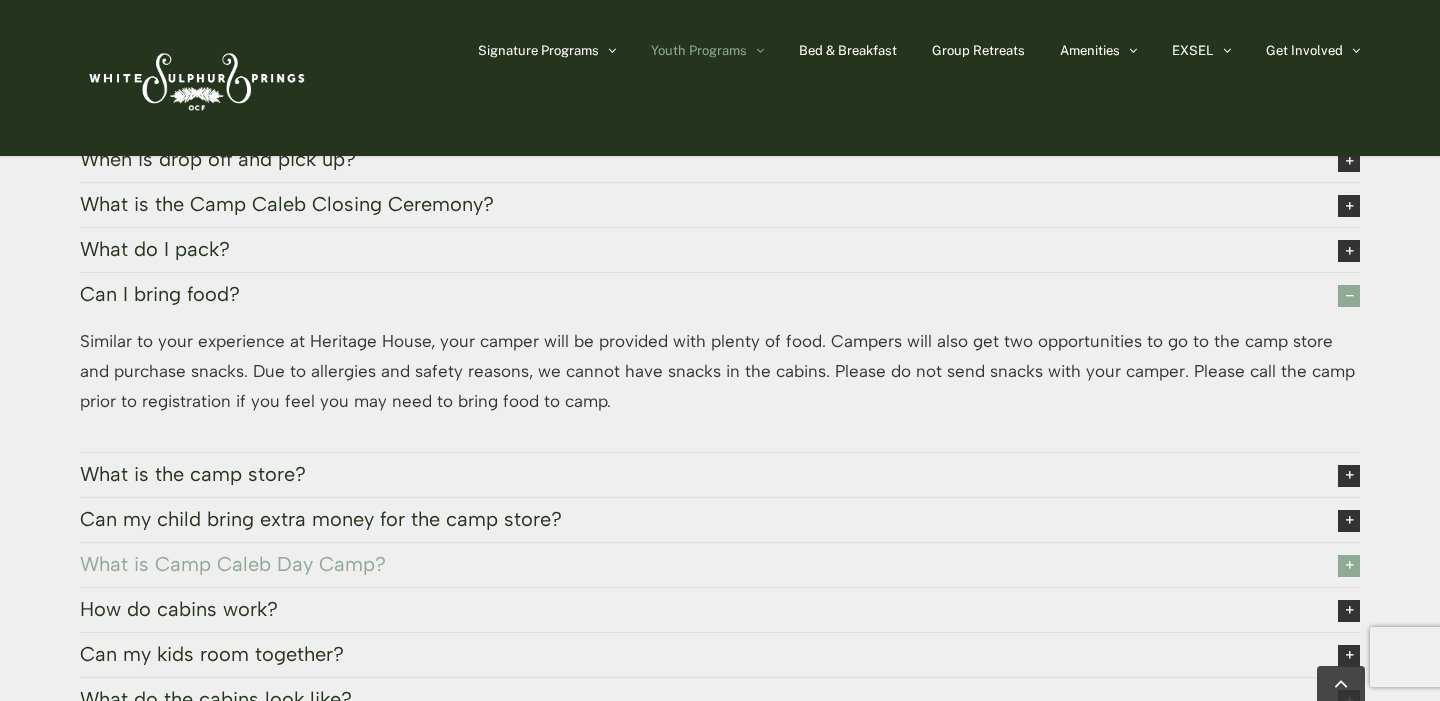 click on "What is Camp Caleb Day Camp?" at bounding box center (720, 737) 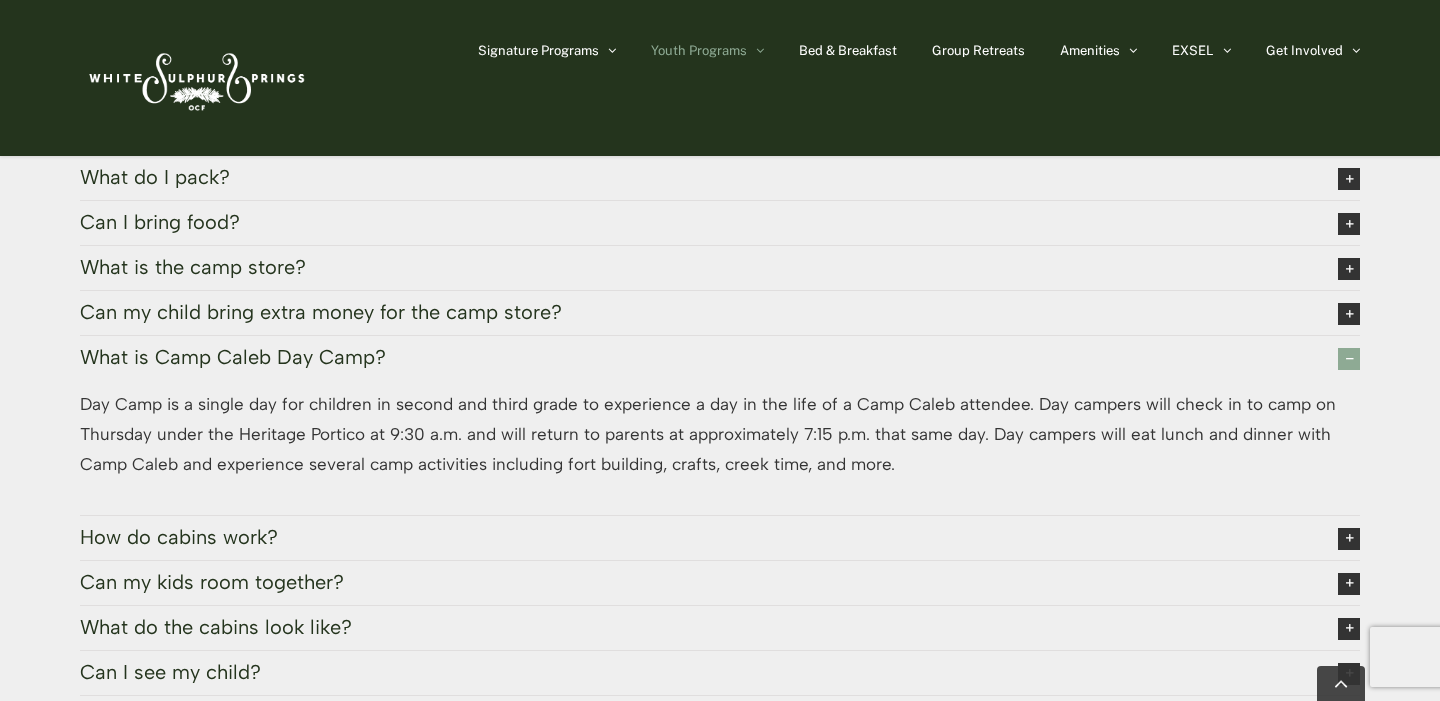 scroll, scrollTop: 4842, scrollLeft: 0, axis: vertical 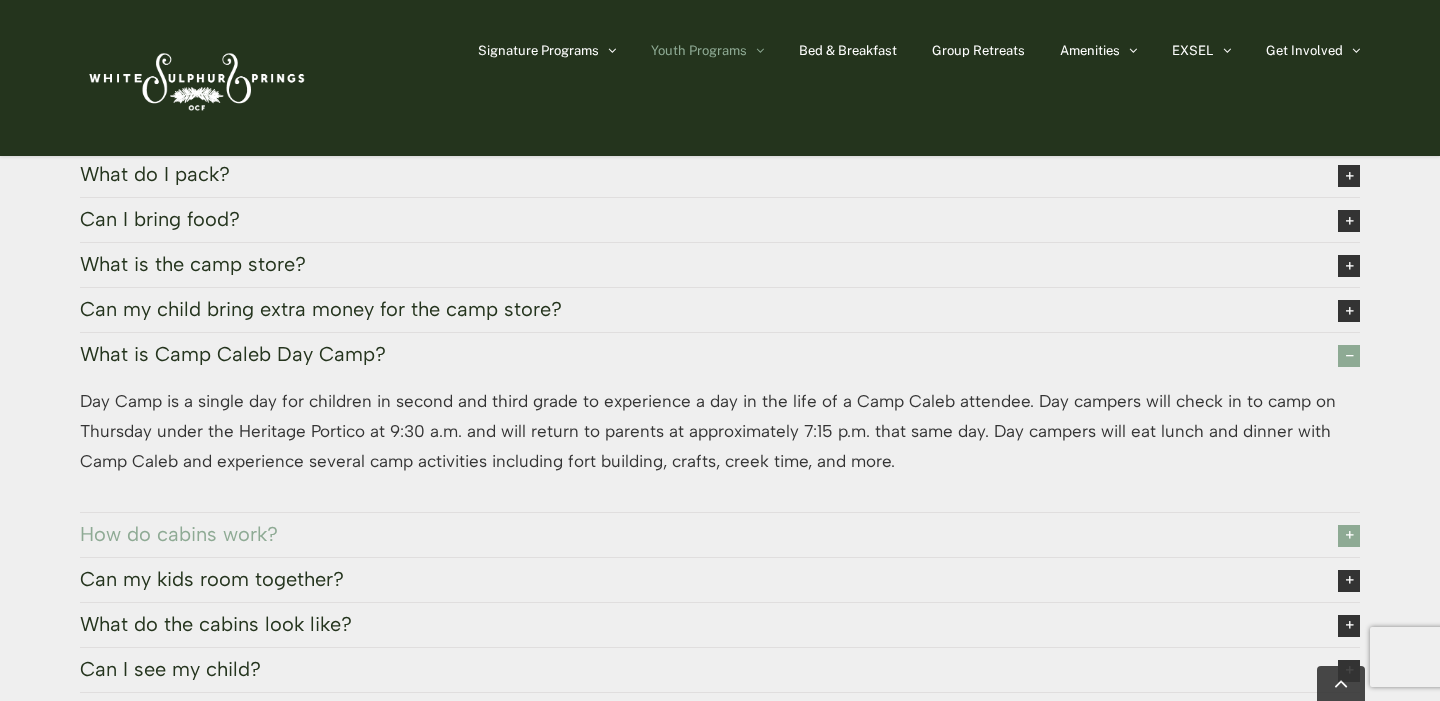 click at bounding box center (1349, 708) 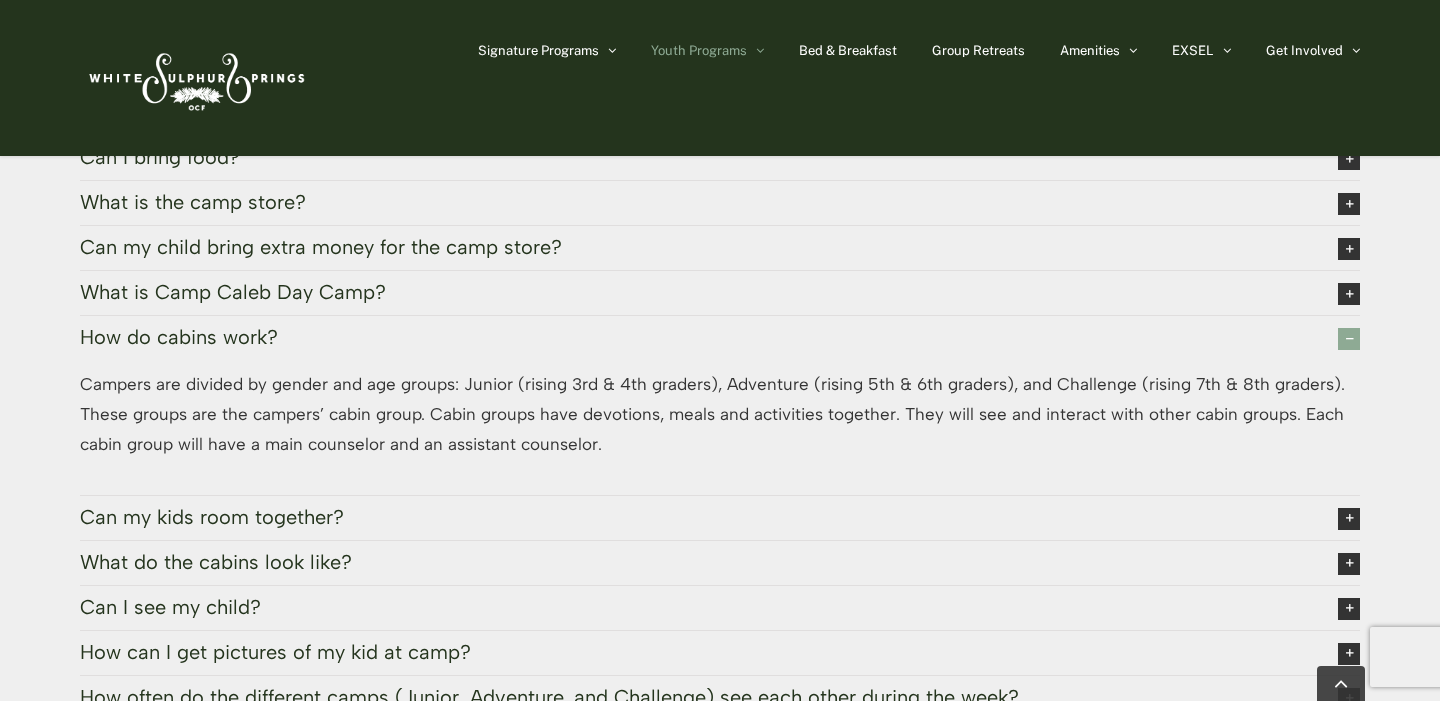 scroll, scrollTop: 4906, scrollLeft: 0, axis: vertical 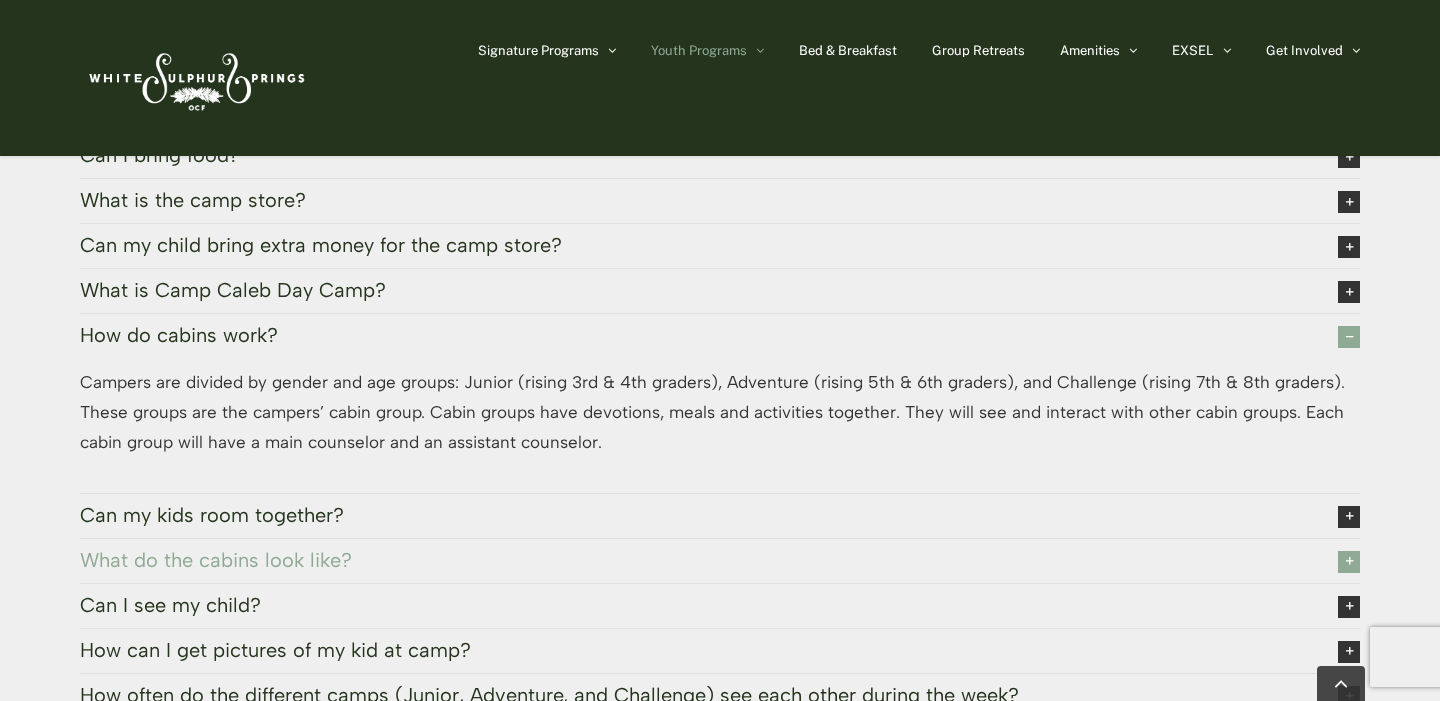 click at bounding box center [1349, 734] 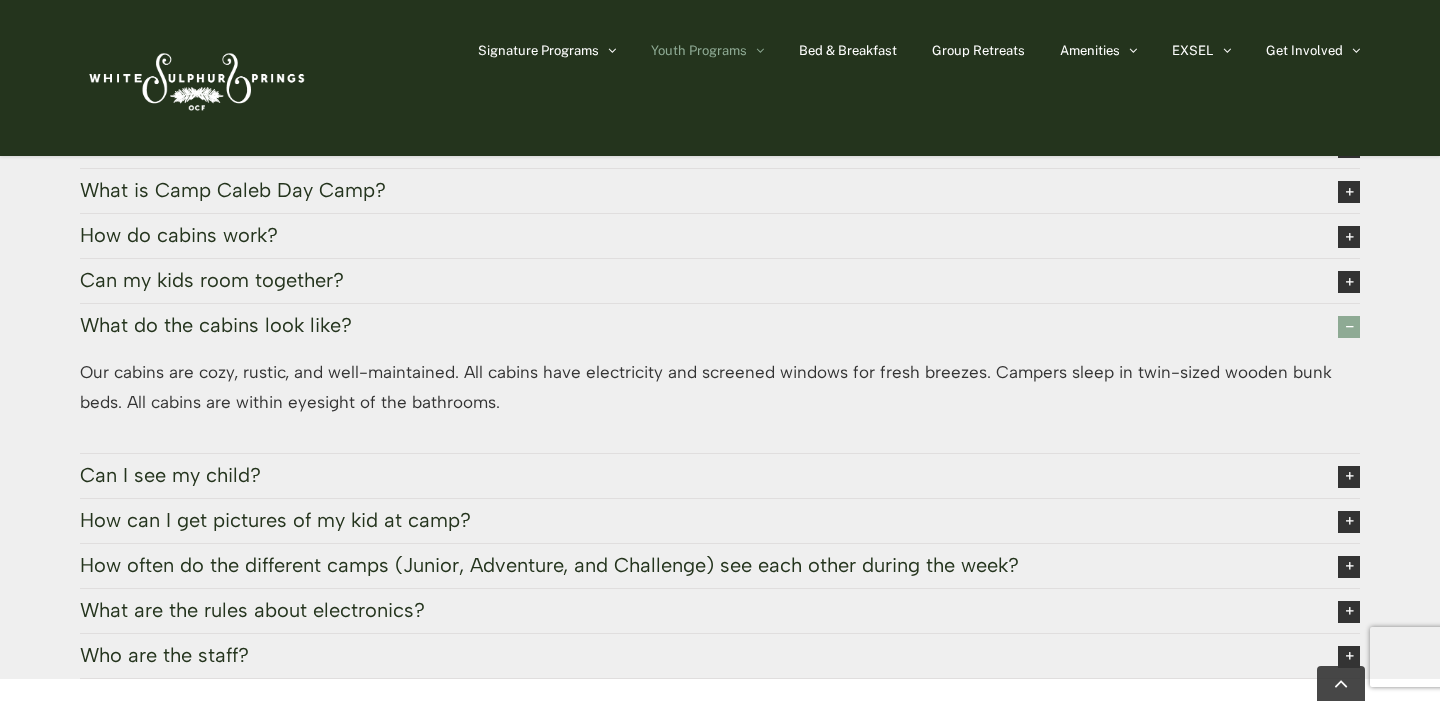 scroll, scrollTop: 5009, scrollLeft: 0, axis: vertical 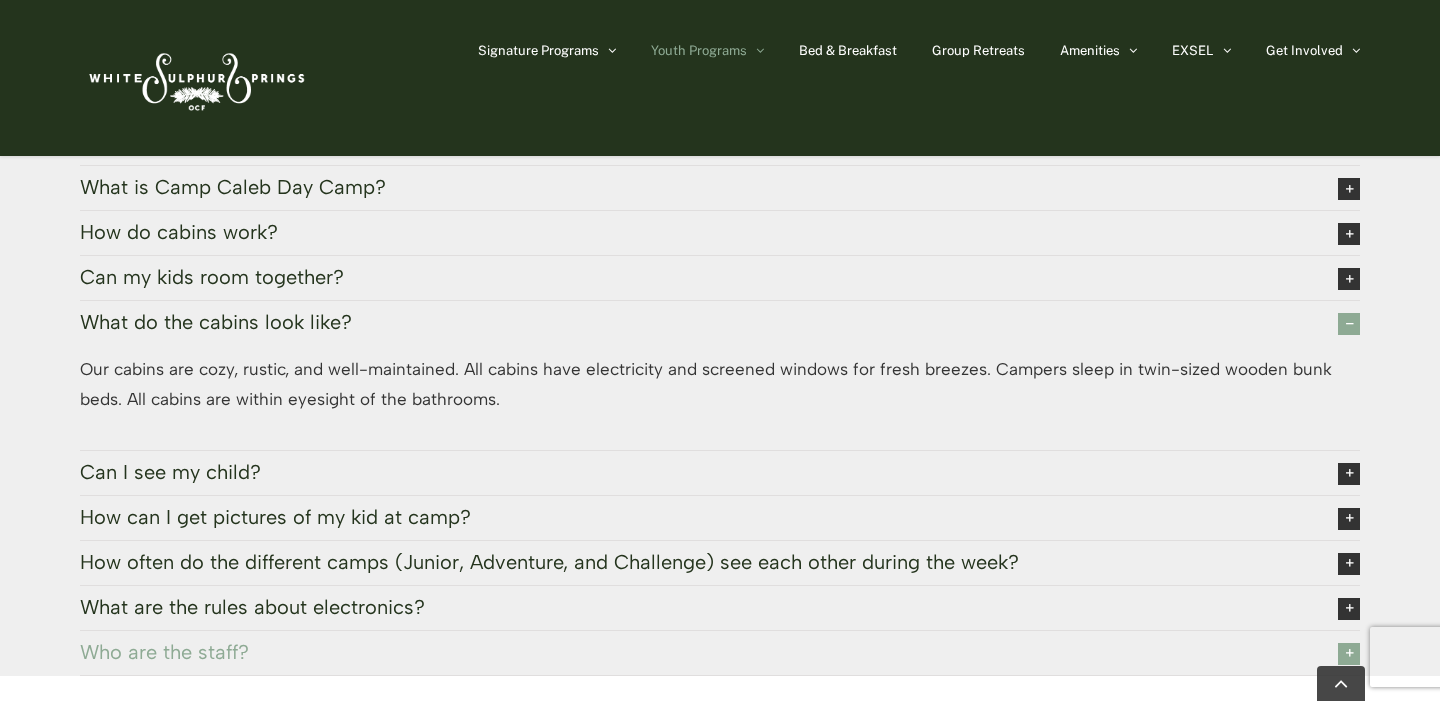 click at bounding box center (1349, 826) 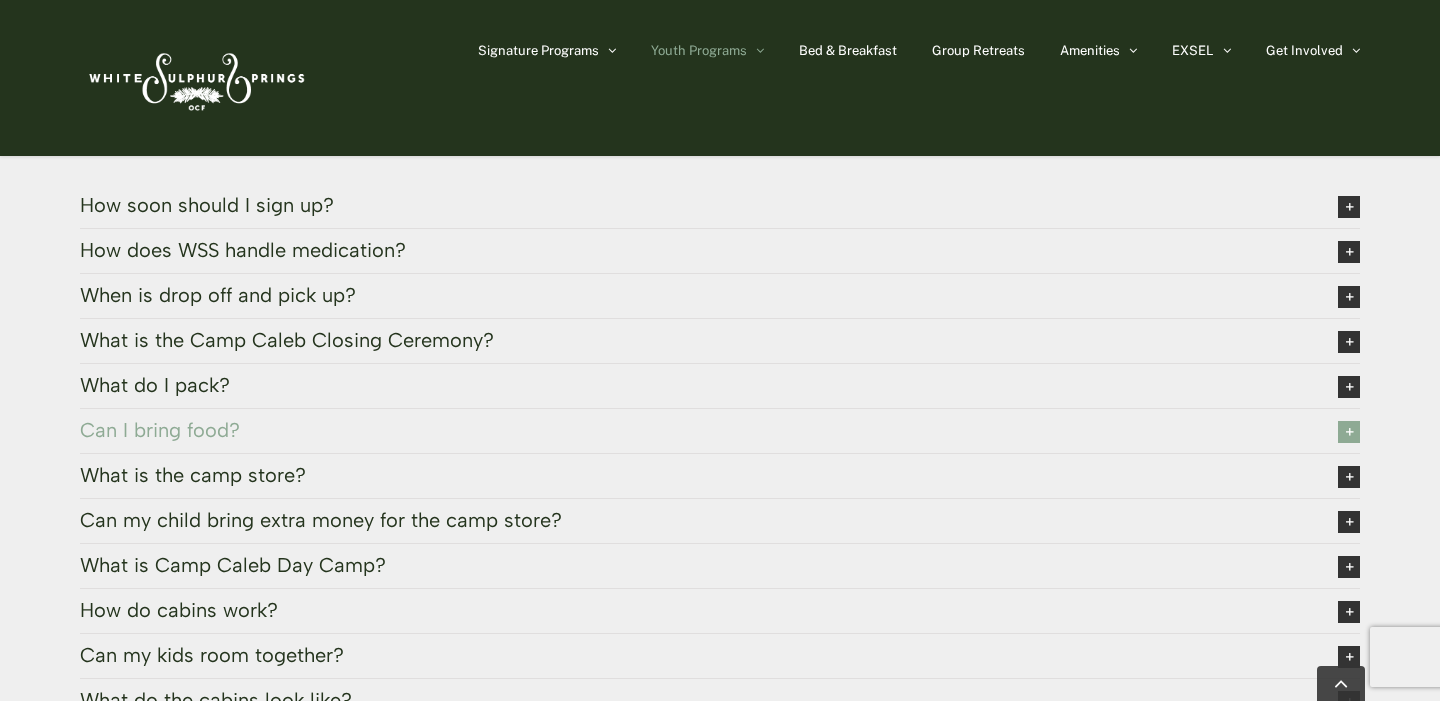 scroll, scrollTop: 4620, scrollLeft: 0, axis: vertical 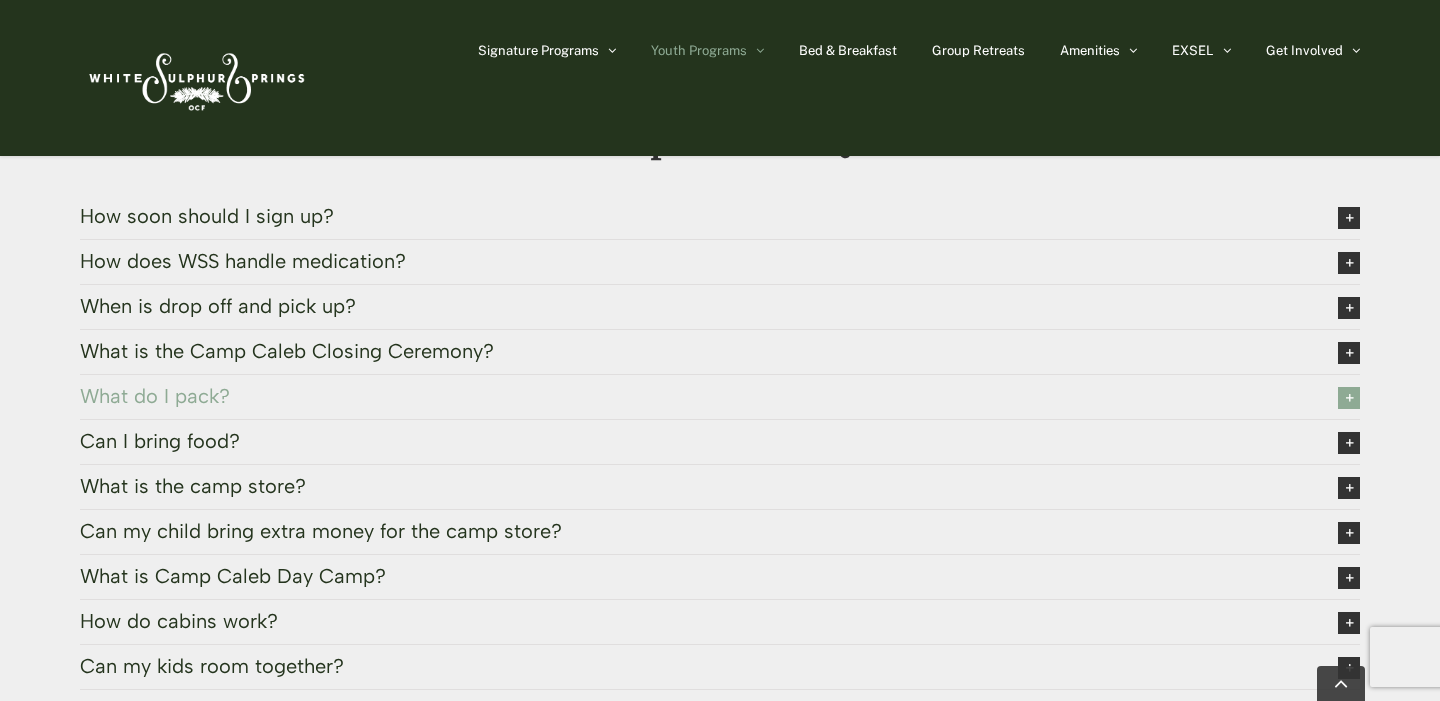 click at bounding box center (1349, 570) 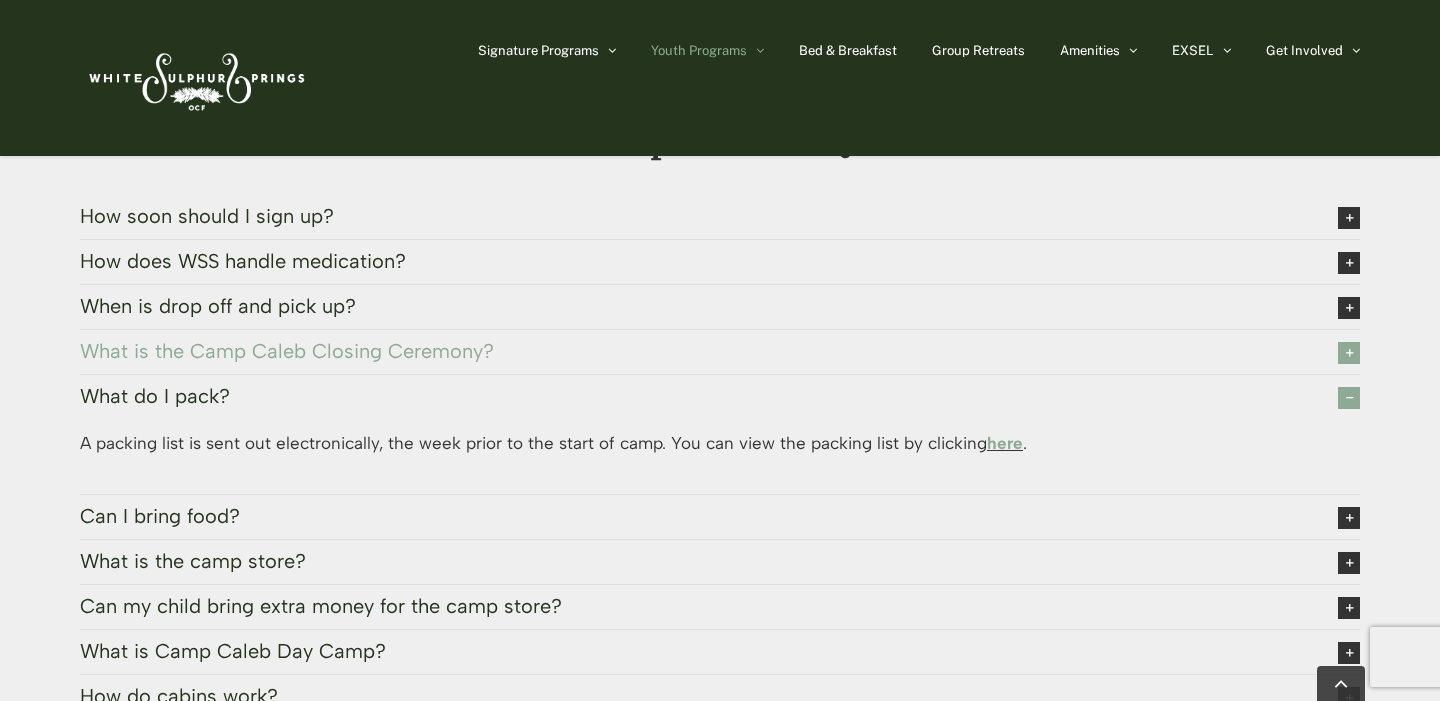 click at bounding box center [1349, 525] 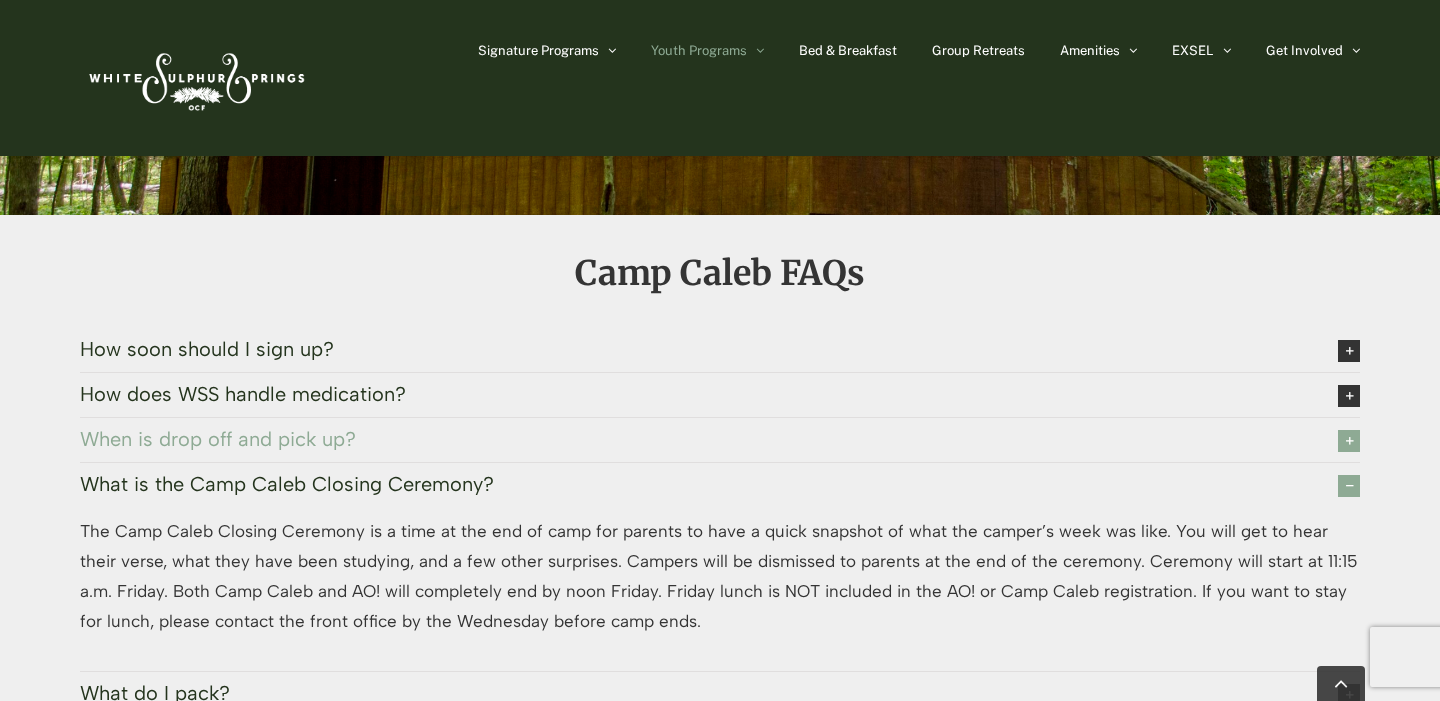 scroll, scrollTop: 4479, scrollLeft: 0, axis: vertical 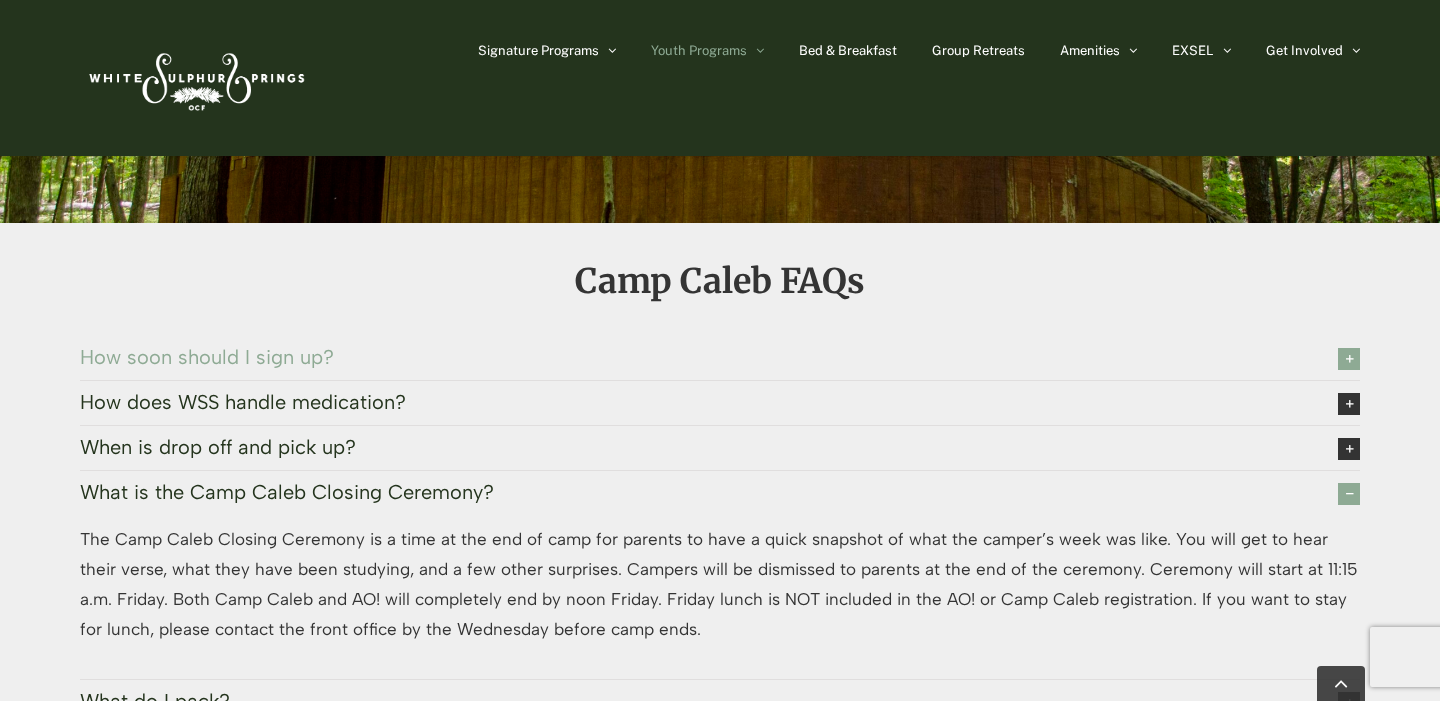 click at bounding box center [1349, 531] 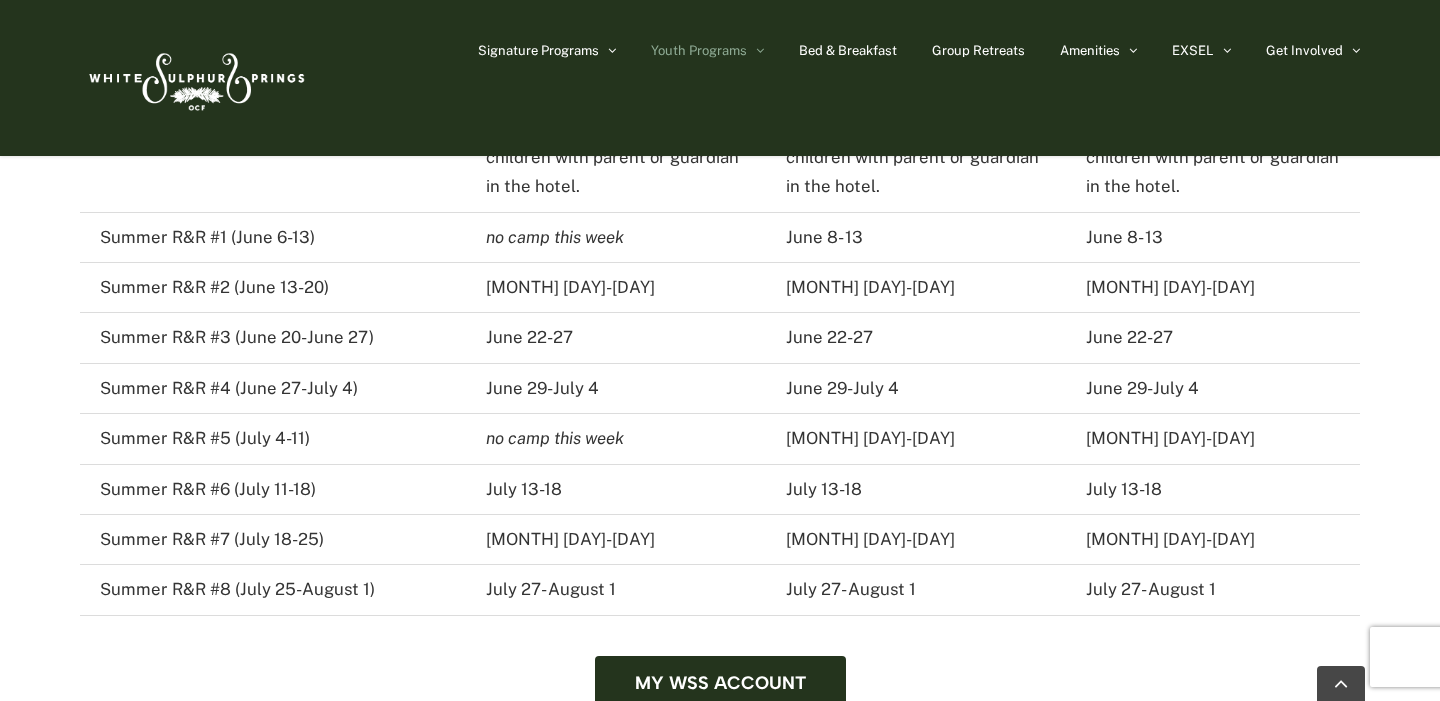 scroll, scrollTop: 3476, scrollLeft: 0, axis: vertical 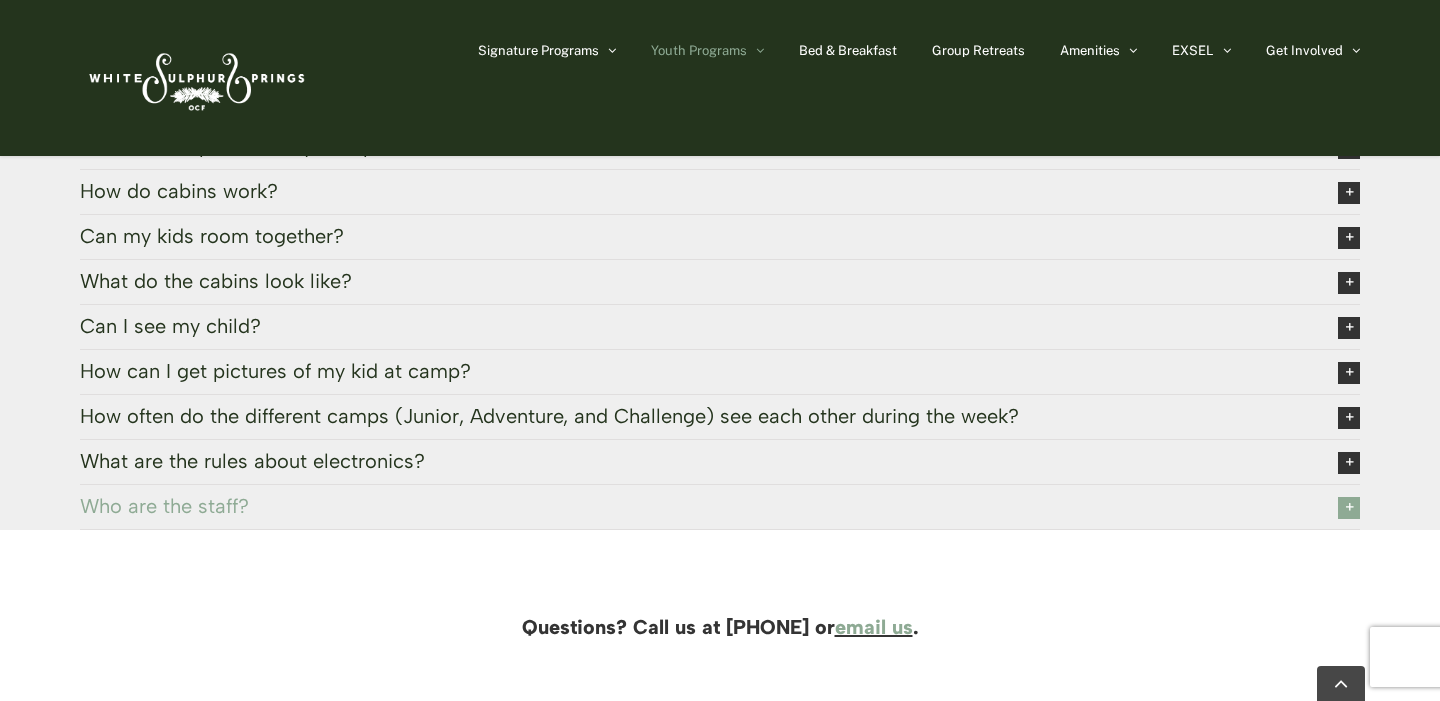 click at bounding box center [1349, 680] 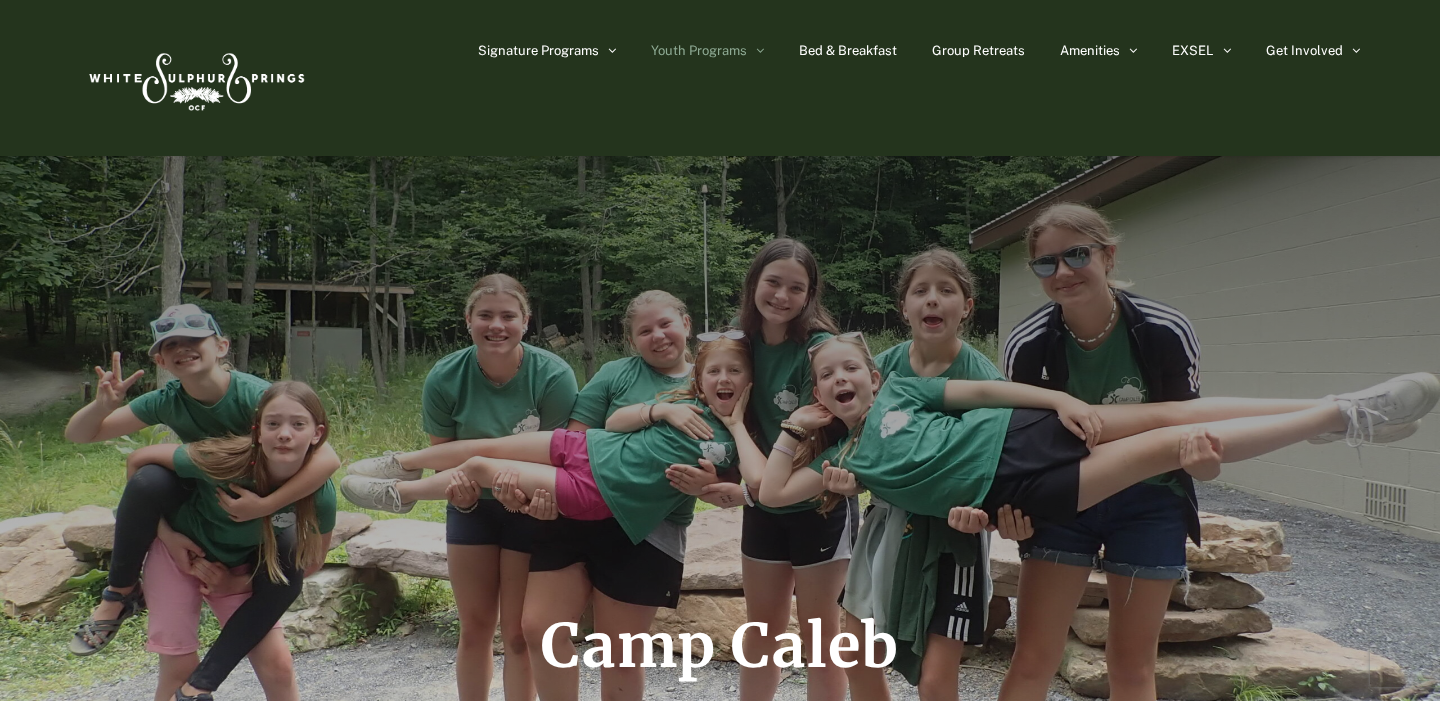 scroll, scrollTop: 0, scrollLeft: 0, axis: both 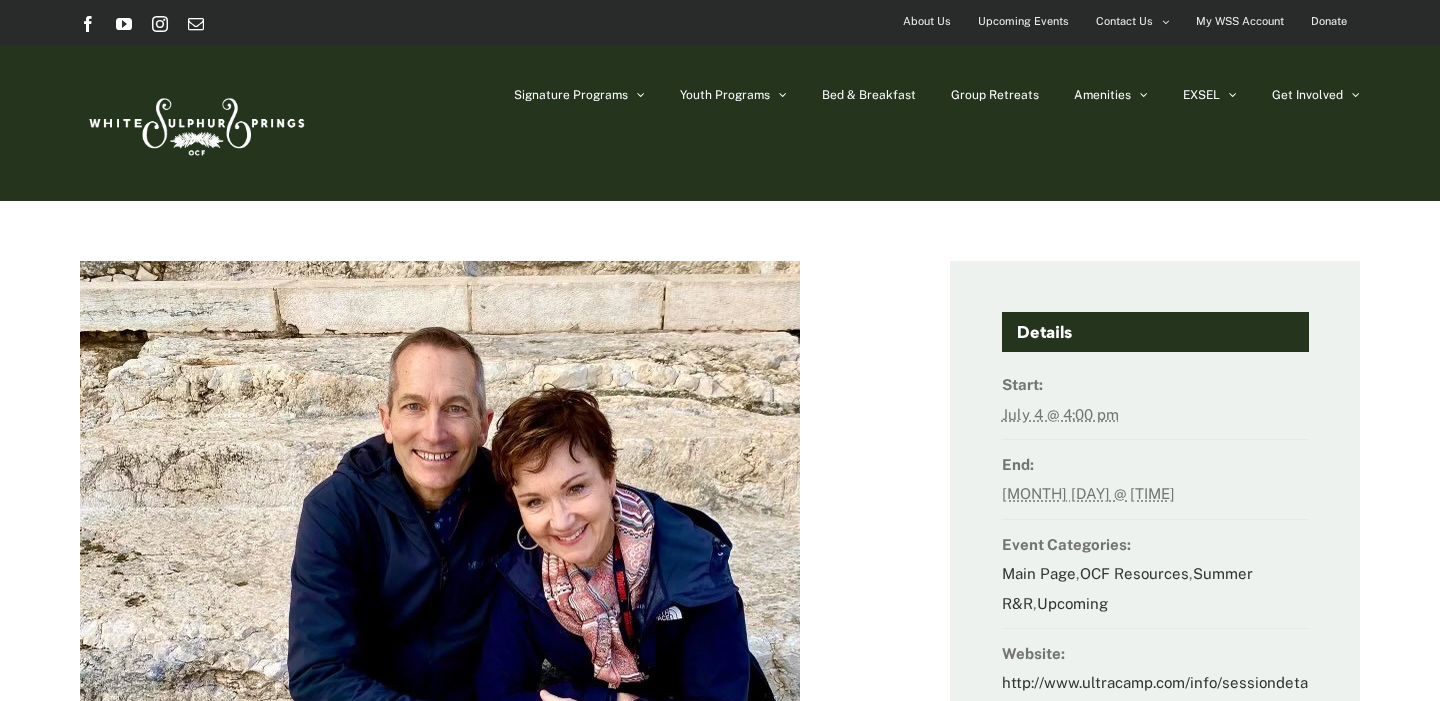 click on "My WSS Account" at bounding box center [1240, 21] 